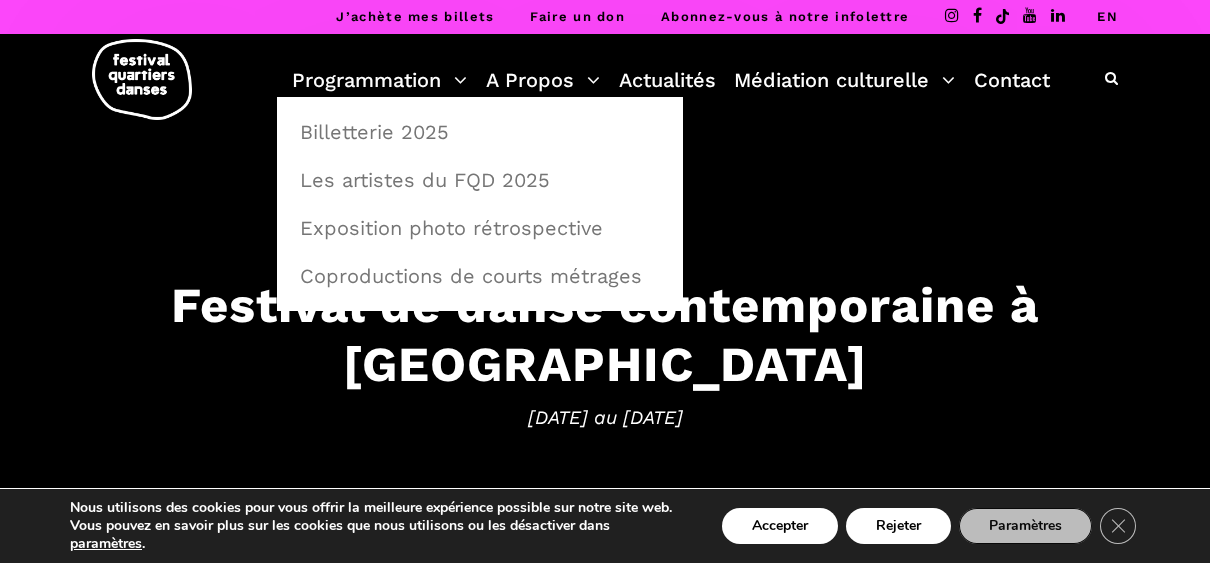 scroll, scrollTop: 0, scrollLeft: 0, axis: both 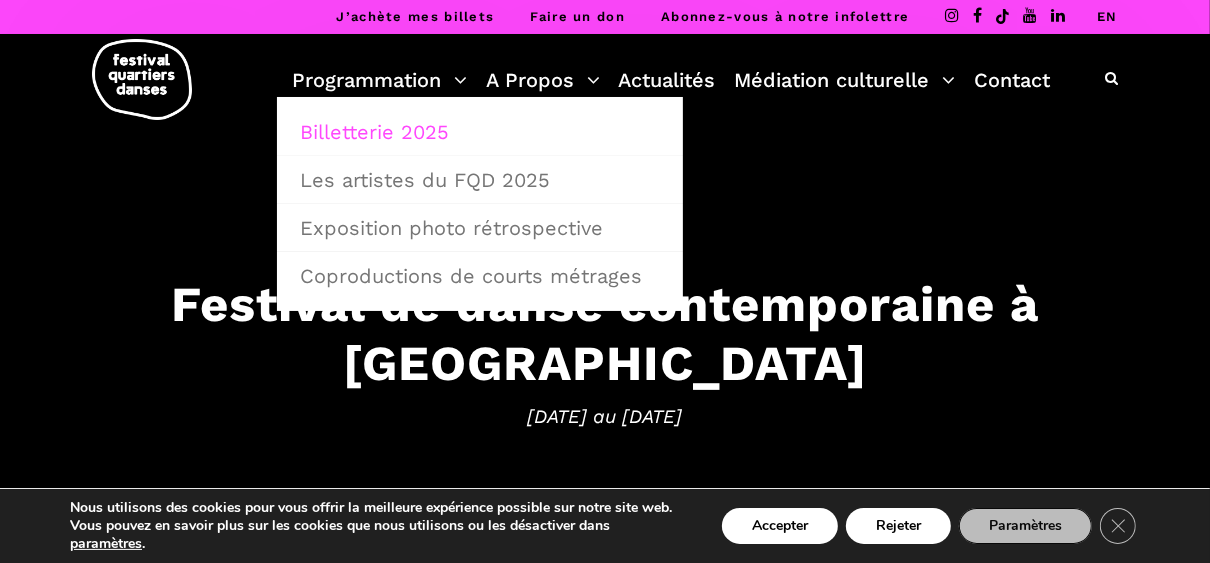 click on "Billetterie 2025" at bounding box center (480, 132) 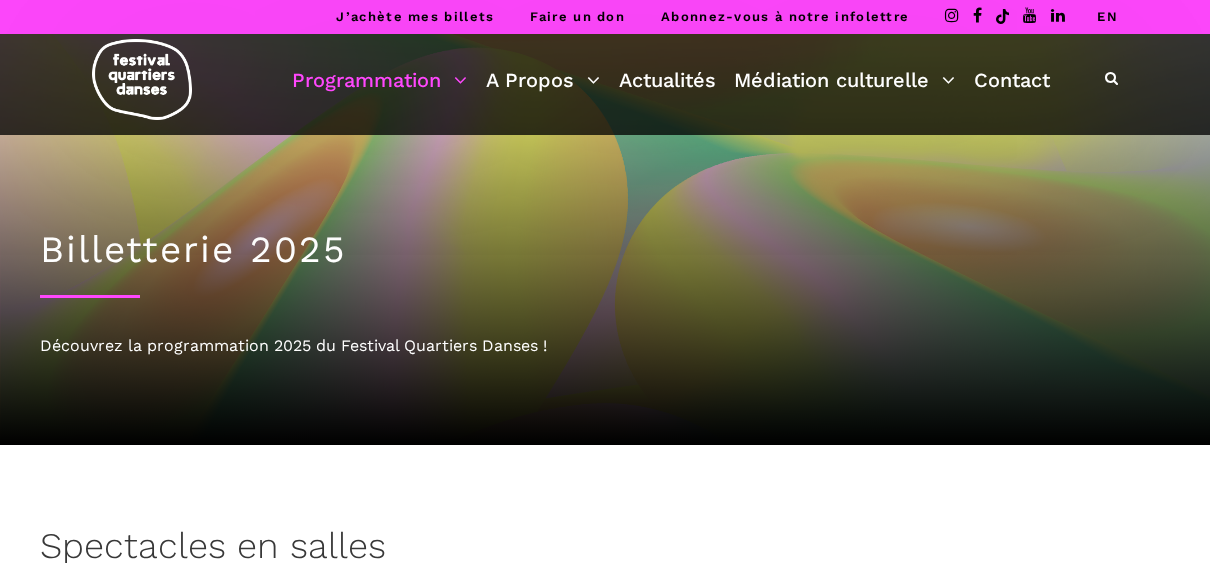 scroll, scrollTop: 0, scrollLeft: 0, axis: both 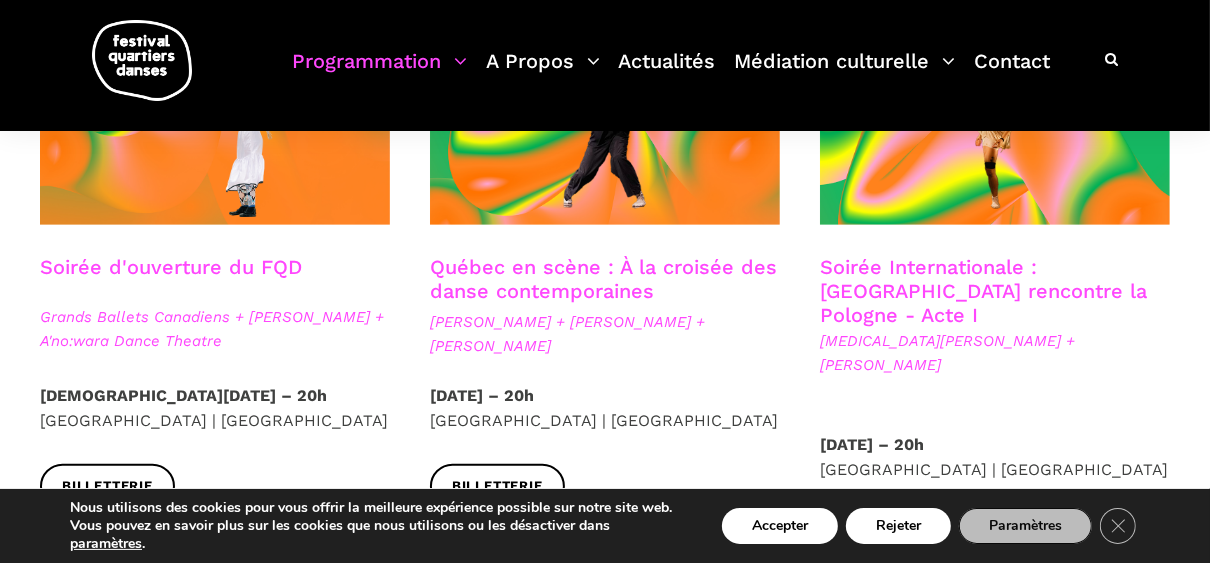 drag, startPoint x: 32, startPoint y: 314, endPoint x: 236, endPoint y: 341, distance: 205.779 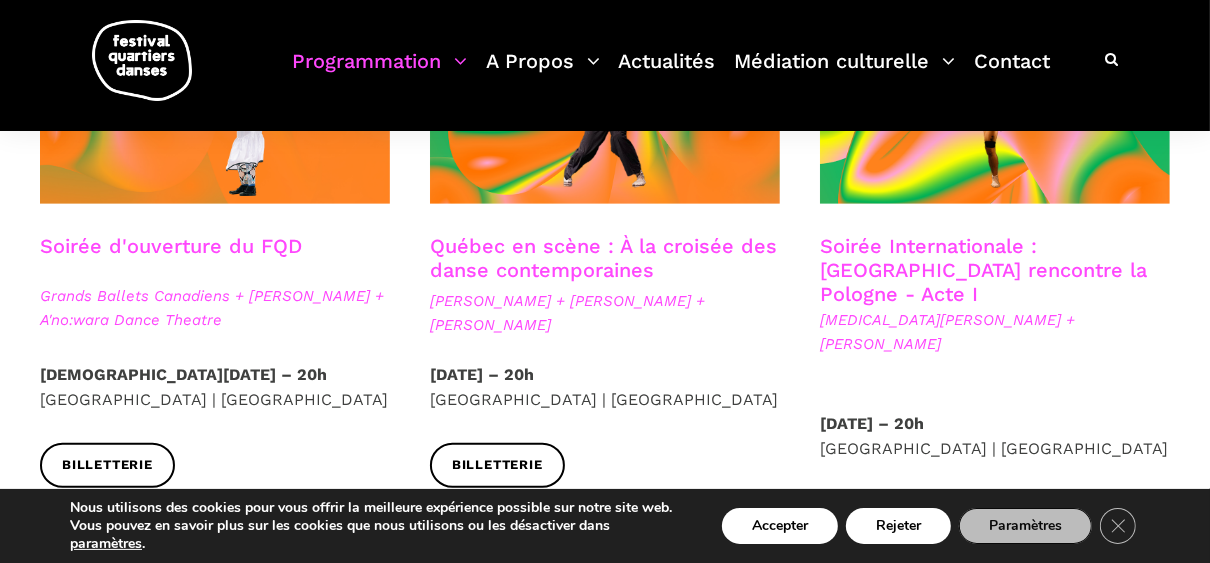 scroll, scrollTop: 720, scrollLeft: 0, axis: vertical 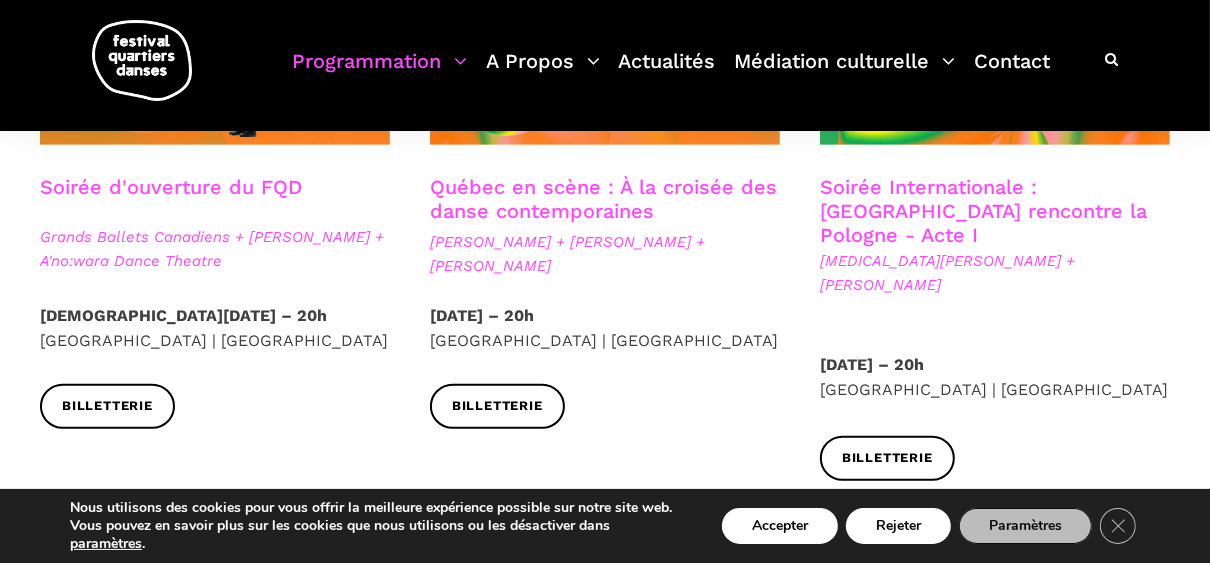 click on "Soirée d'ouverture du FQD" at bounding box center (171, 187) 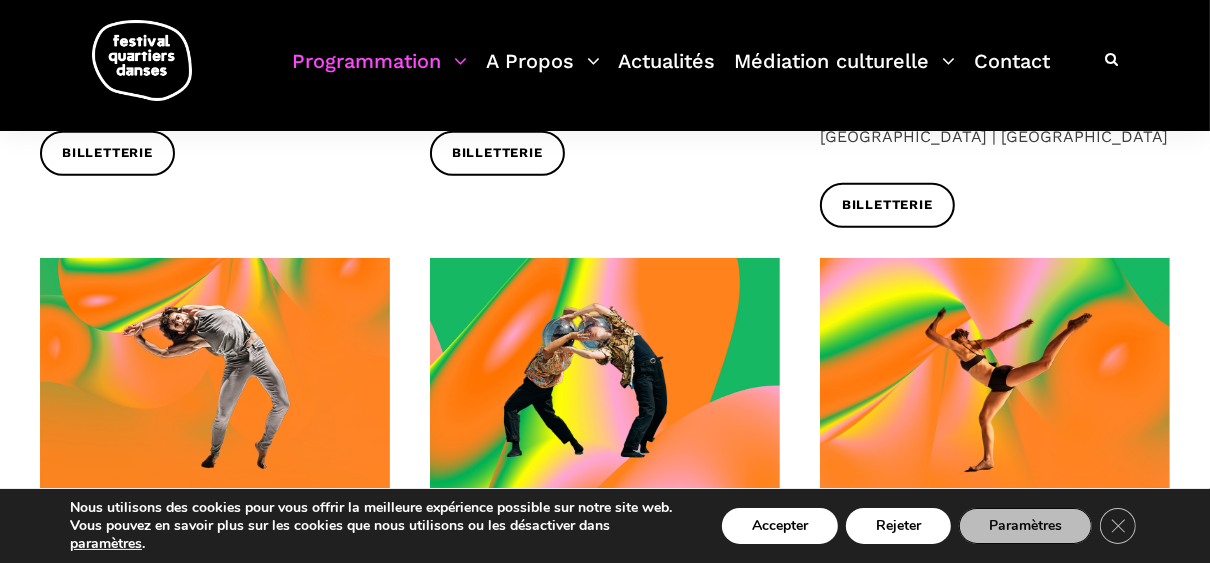 scroll, scrollTop: 1120, scrollLeft: 0, axis: vertical 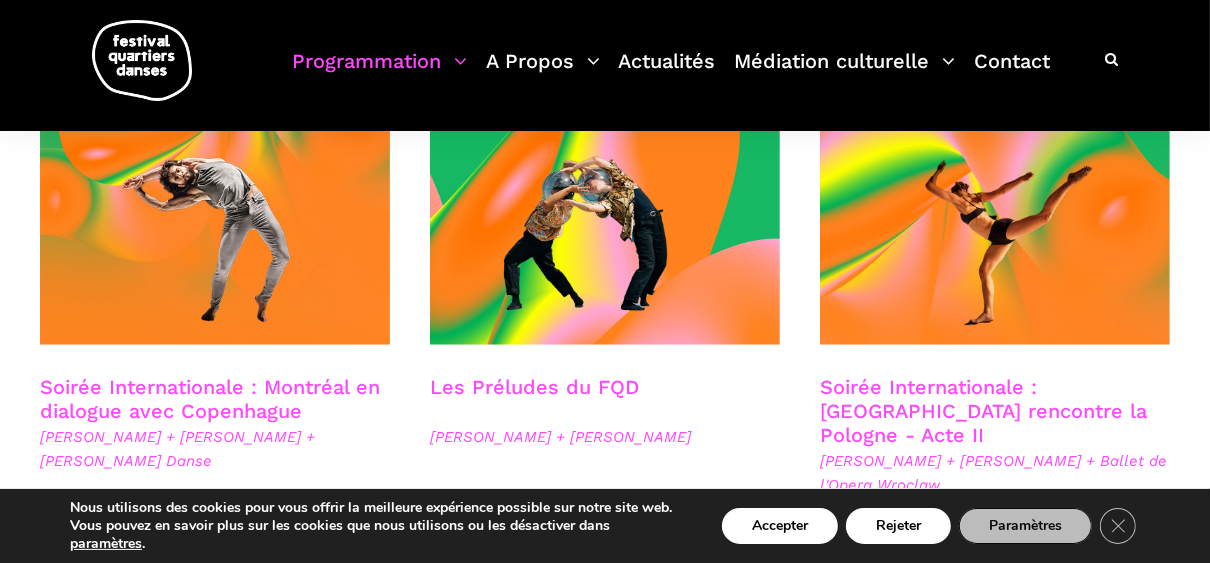 click on "Soirée Internationale : Montréal en dialogue avec Copenhague" at bounding box center (210, 399) 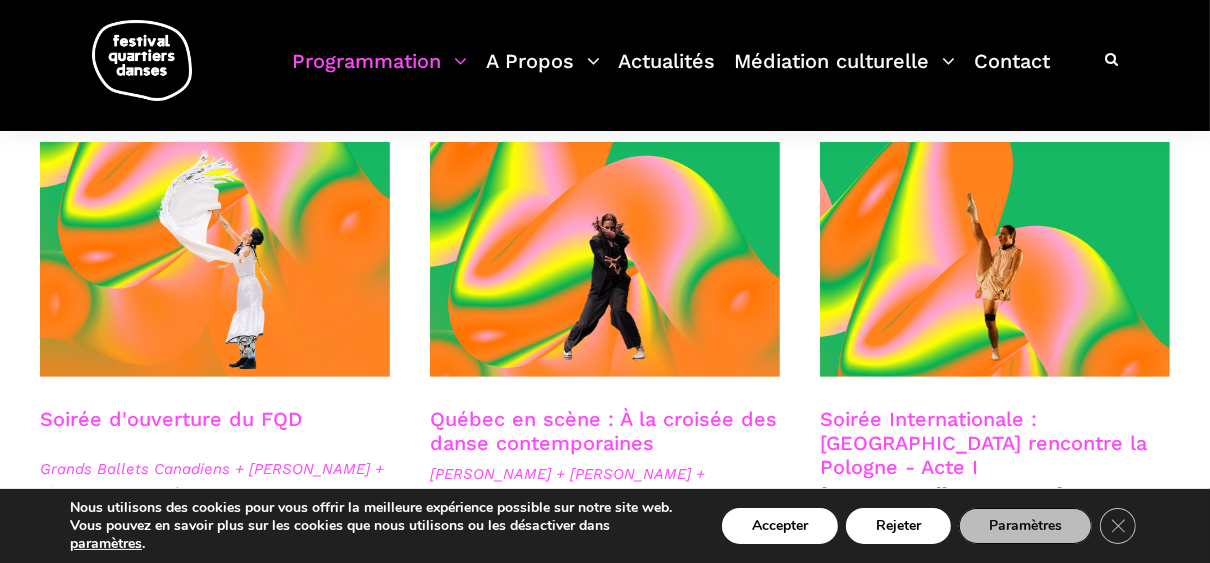 scroll, scrollTop: 480, scrollLeft: 0, axis: vertical 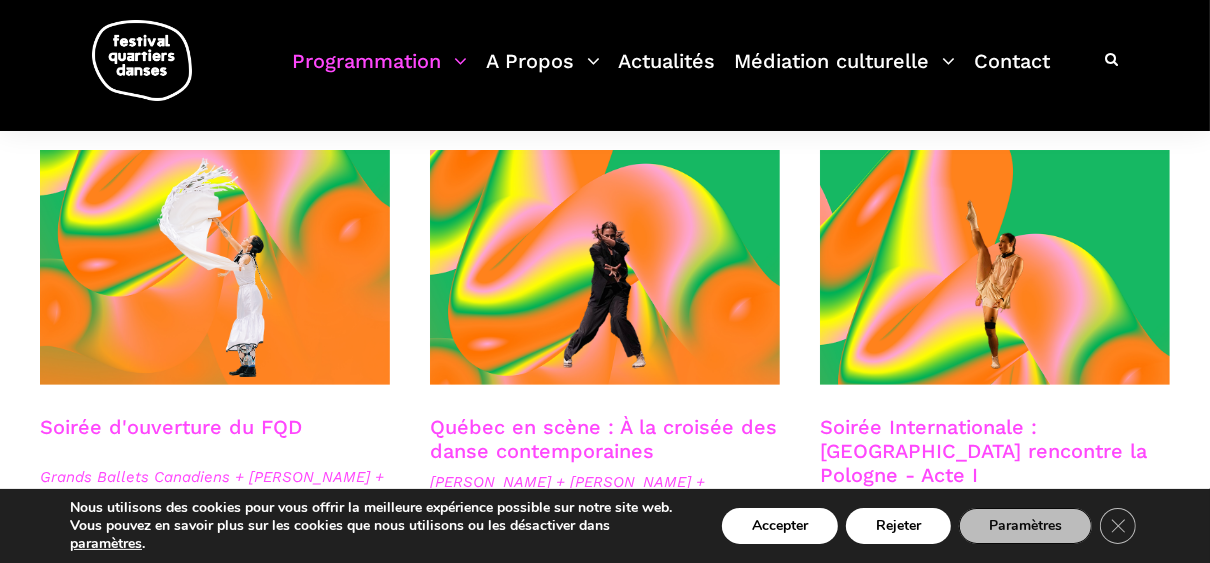 click on "Québec en scène : À la croisée des danse contemporaines" at bounding box center (603, 439) 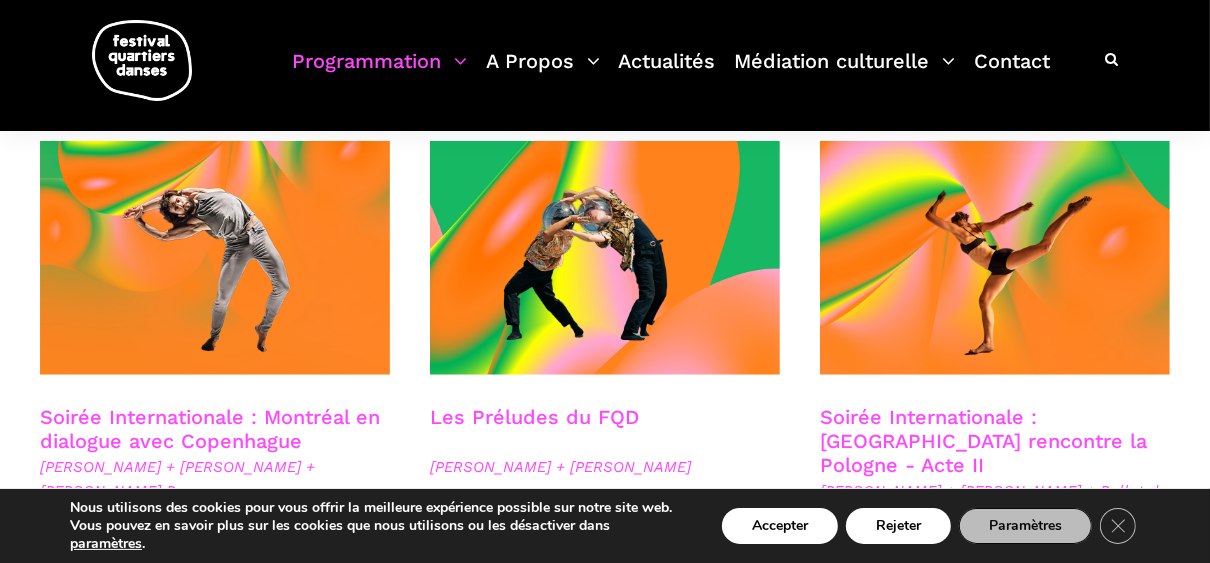 scroll, scrollTop: 1120, scrollLeft: 0, axis: vertical 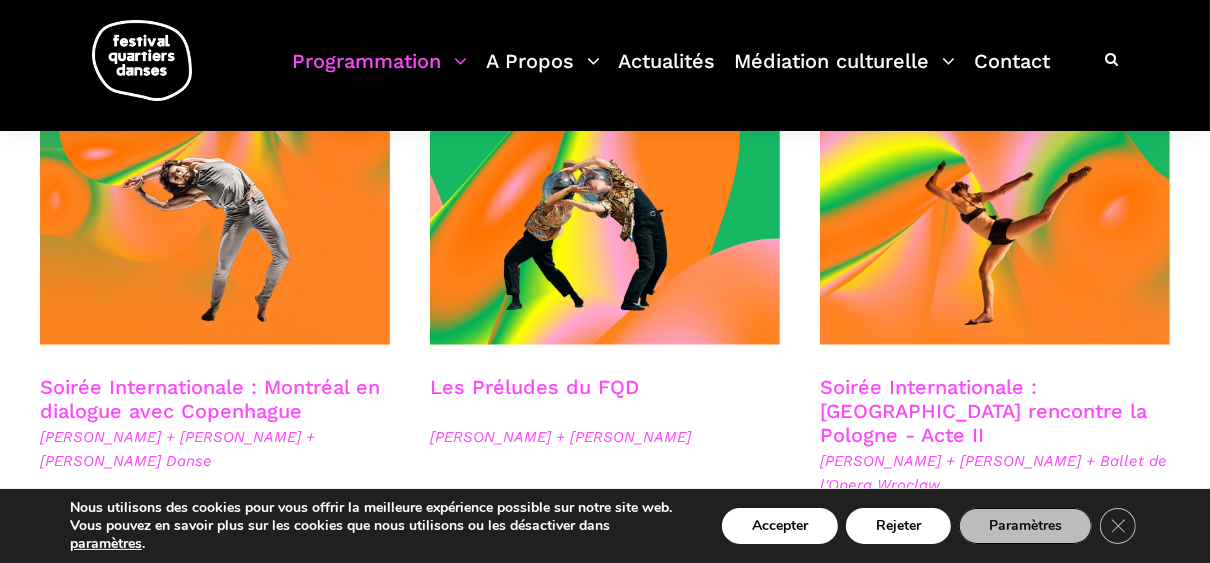 click on "Les Préludes du FQD" at bounding box center (534, 387) 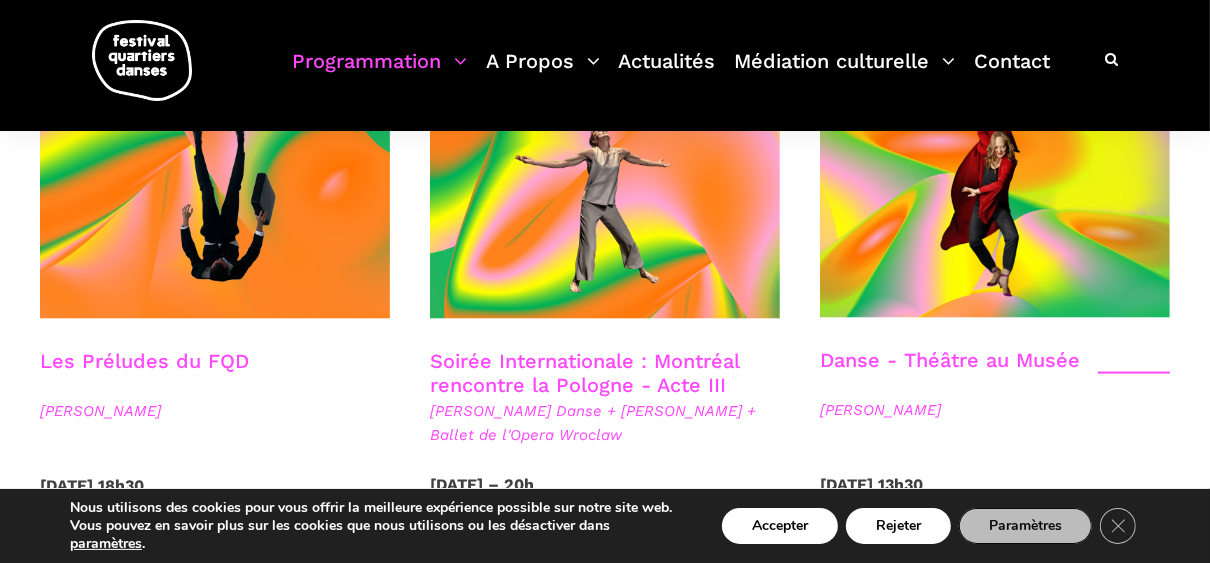 scroll, scrollTop: 1760, scrollLeft: 0, axis: vertical 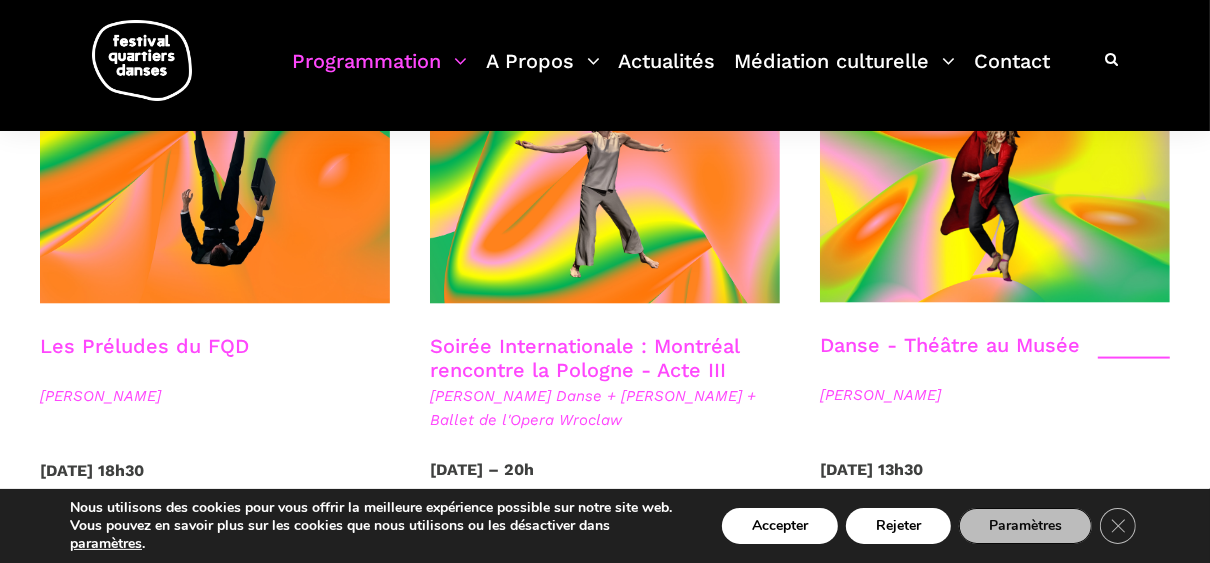 click on "Les Préludes du FQD" at bounding box center [144, 346] 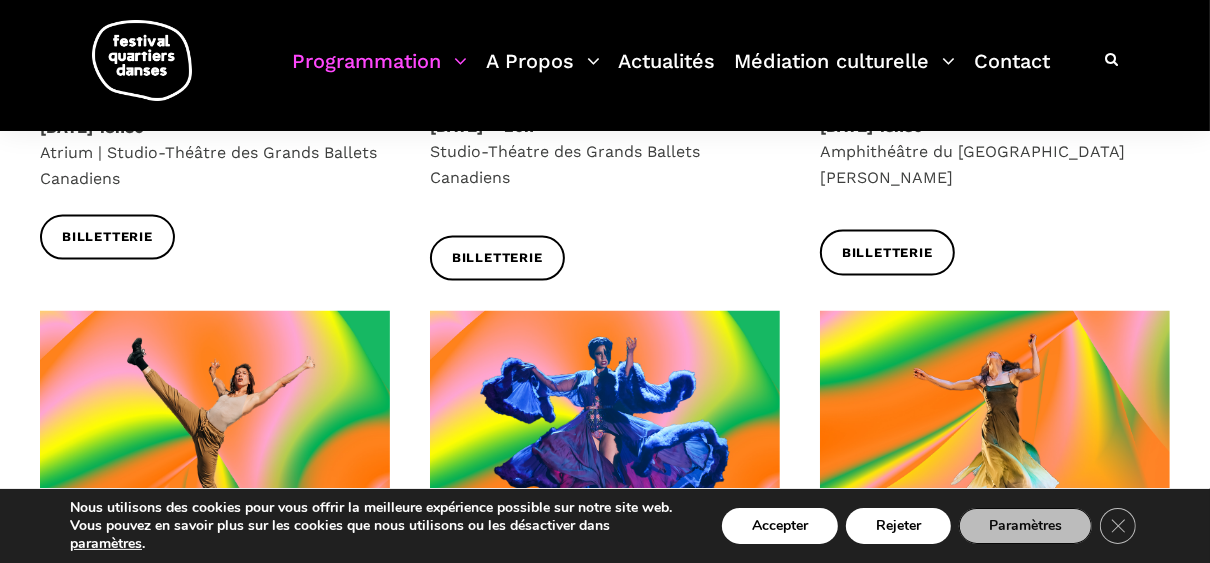 scroll, scrollTop: 2240, scrollLeft: 0, axis: vertical 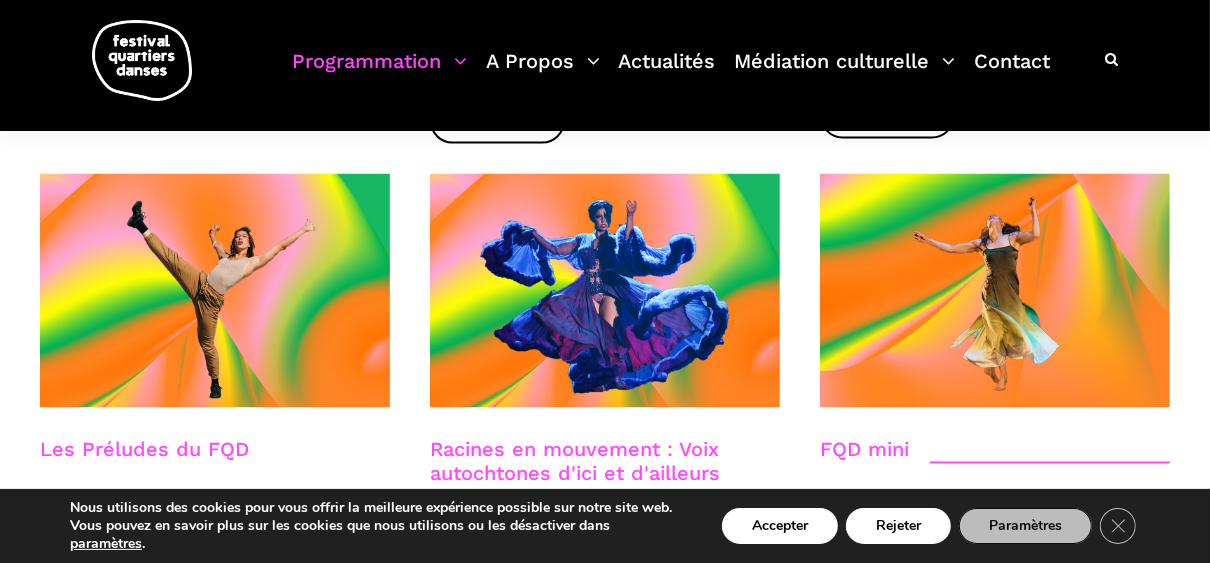 click on "Les Préludes du FQD" at bounding box center (144, 450) 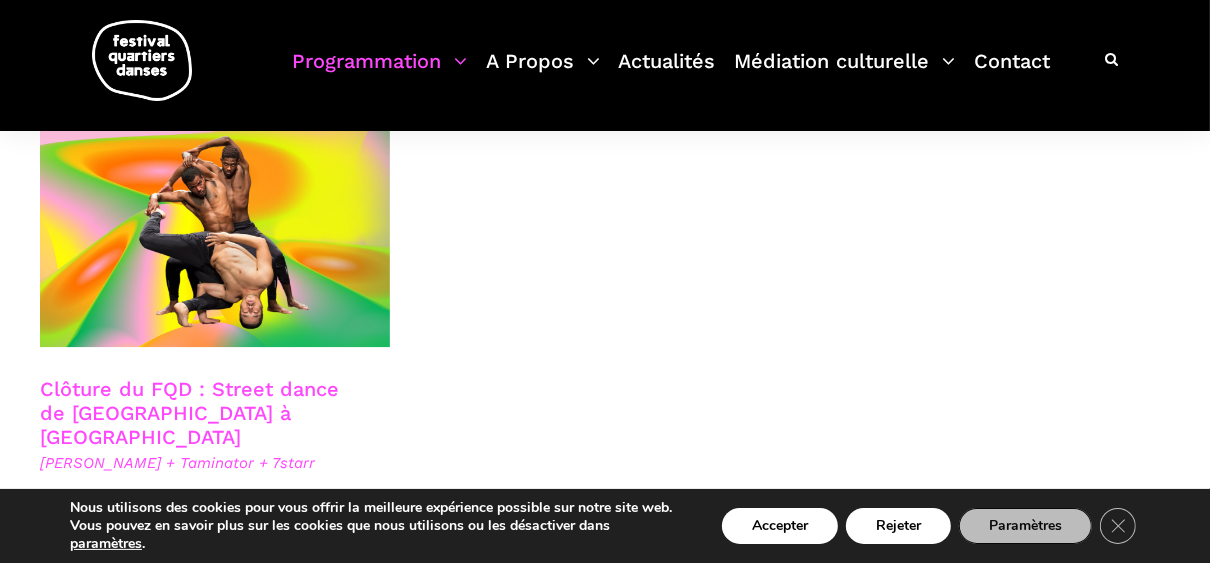 scroll, scrollTop: 2960, scrollLeft: 0, axis: vertical 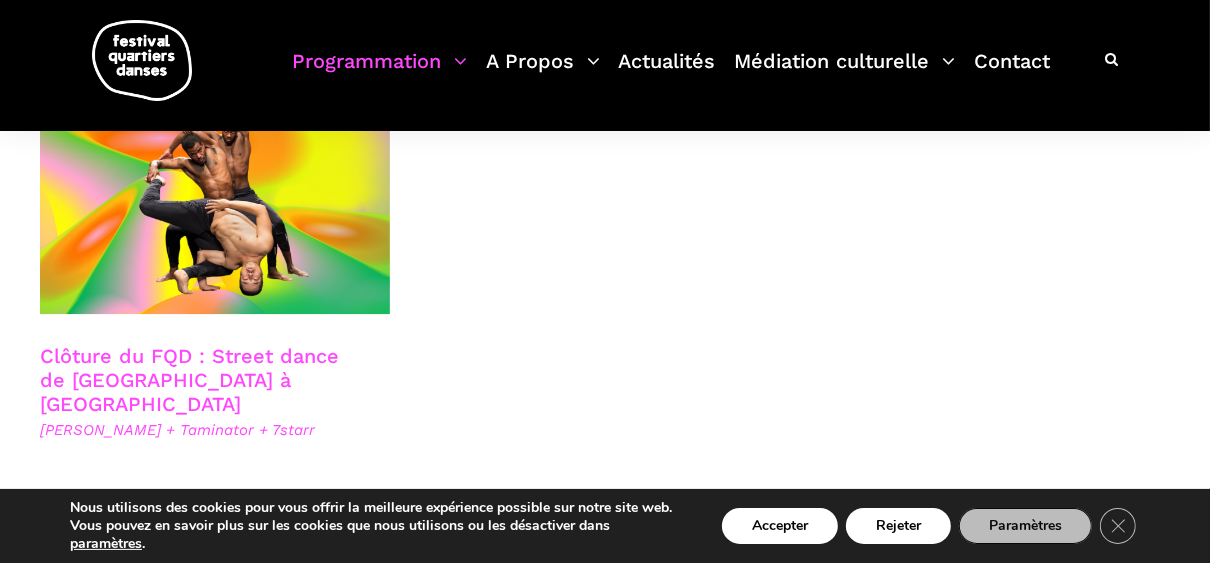 click on "Clôture du FQD : Street dance de Copenhague à Montréal" at bounding box center (189, 380) 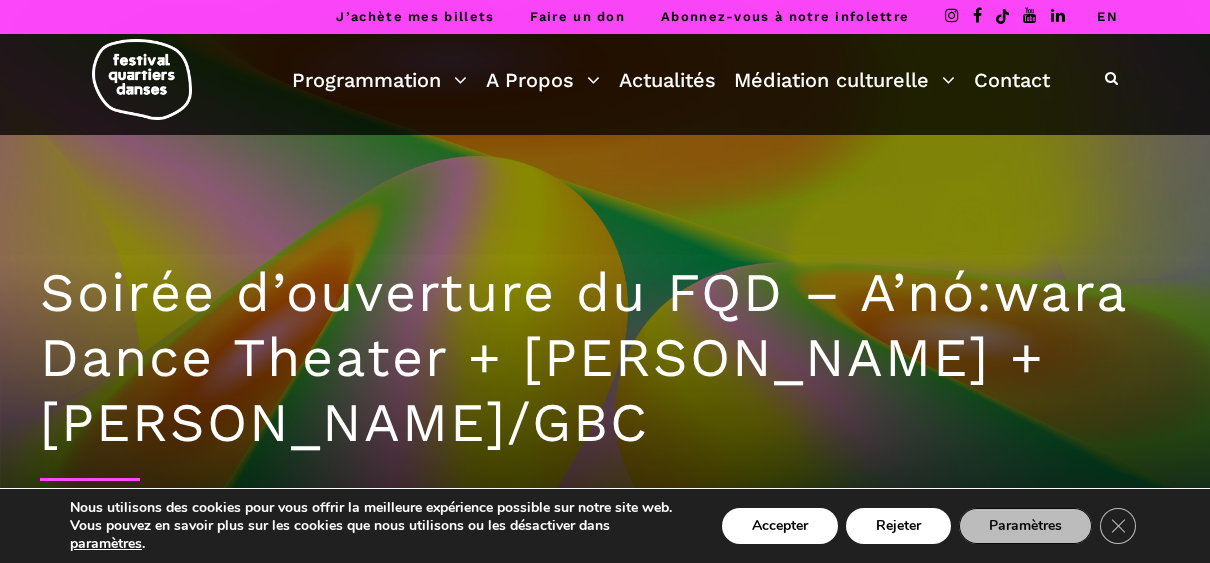 scroll, scrollTop: 0, scrollLeft: 0, axis: both 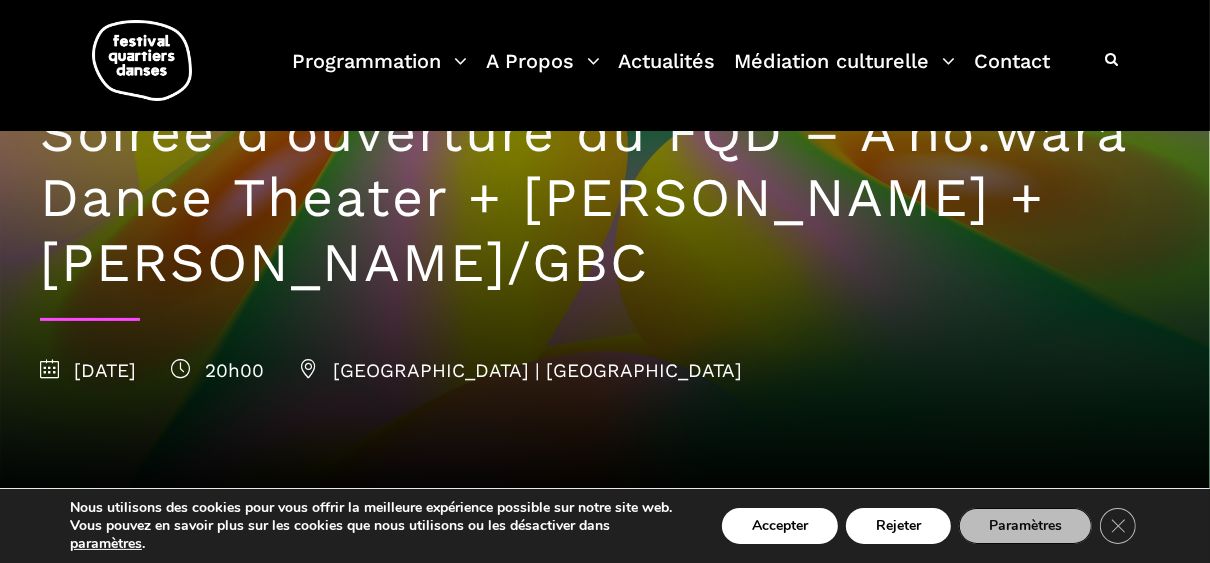 click on "Soirée d’ouverture du FQD – A’nó:wara Dance Theater + Charles Brecard + Etienne Delorme/GBC" at bounding box center [605, 198] 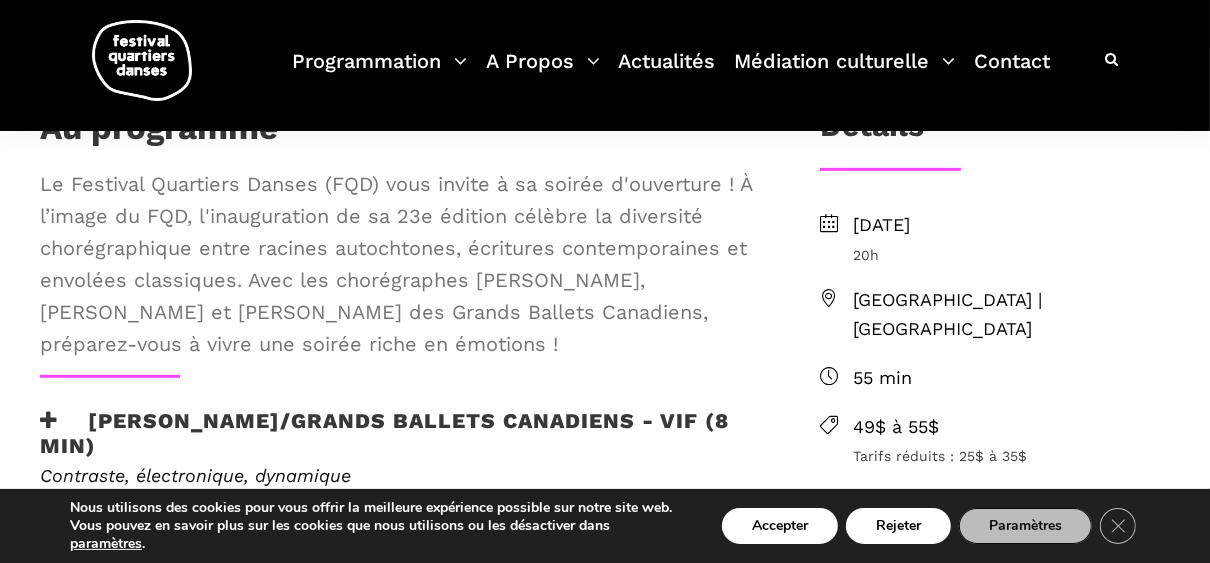 scroll, scrollTop: 640, scrollLeft: 0, axis: vertical 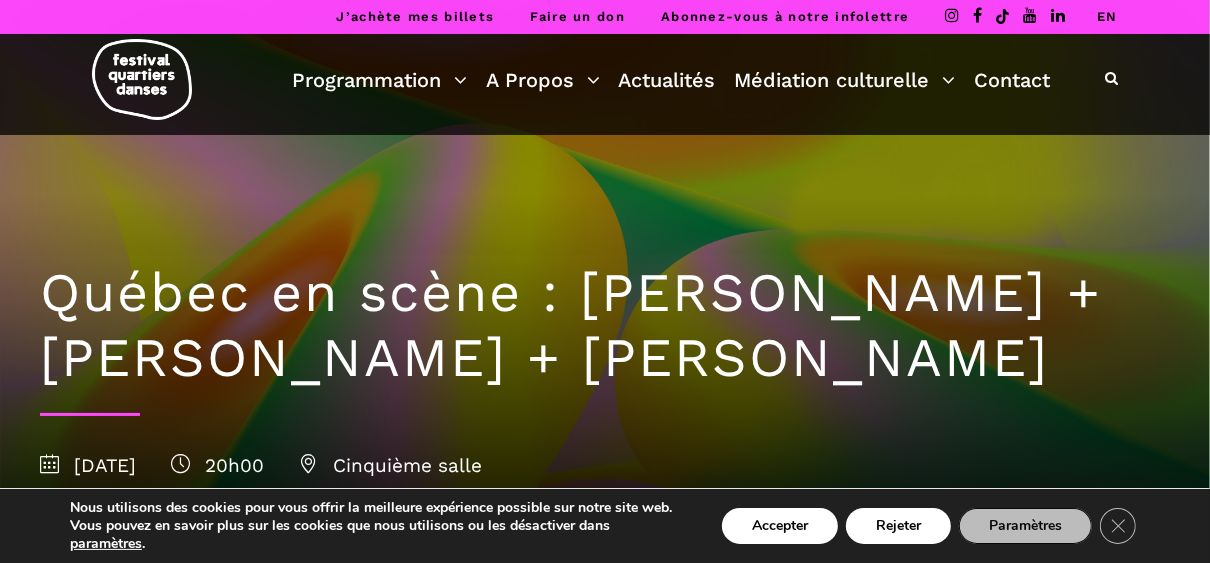 drag, startPoint x: 44, startPoint y: 291, endPoint x: 1000, endPoint y: 350, distance: 957.81885 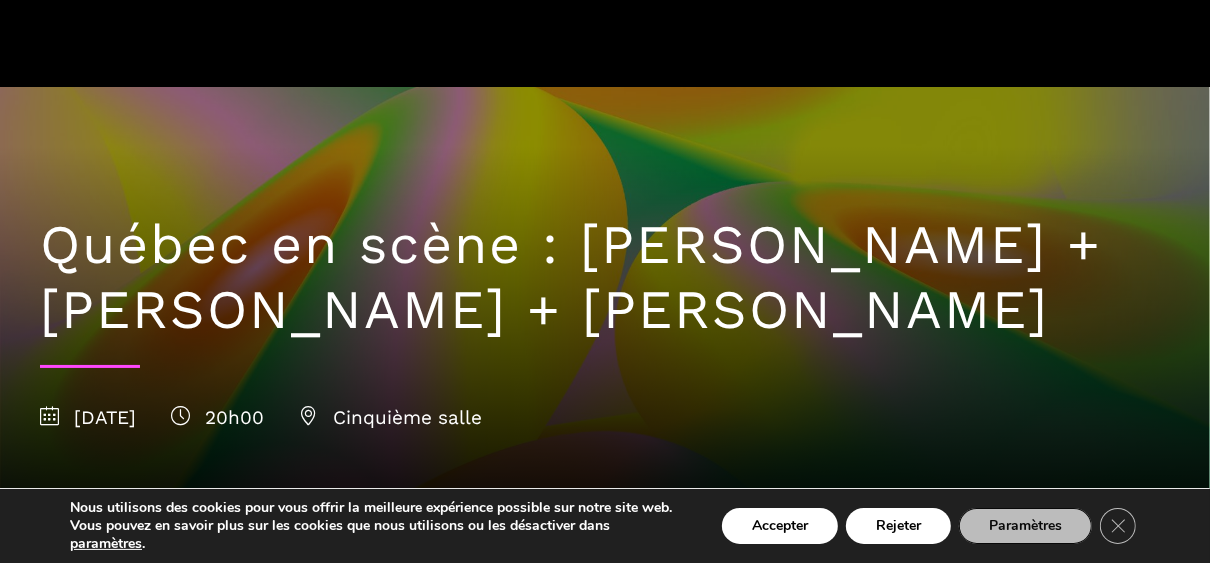 scroll, scrollTop: 160, scrollLeft: 0, axis: vertical 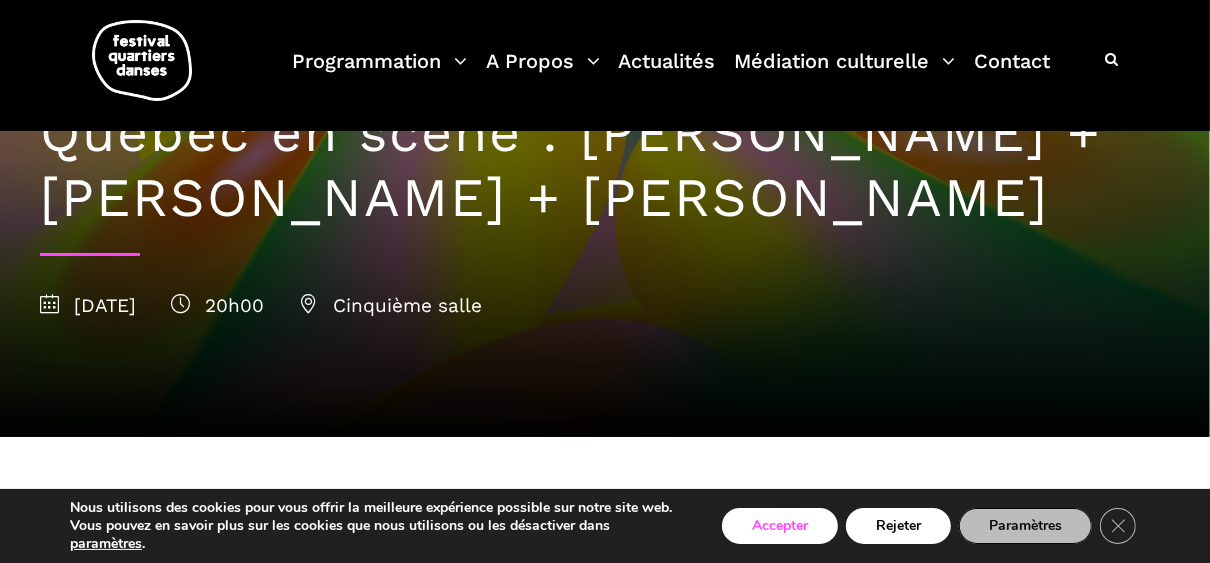 click on "Accepter" at bounding box center (780, 526) 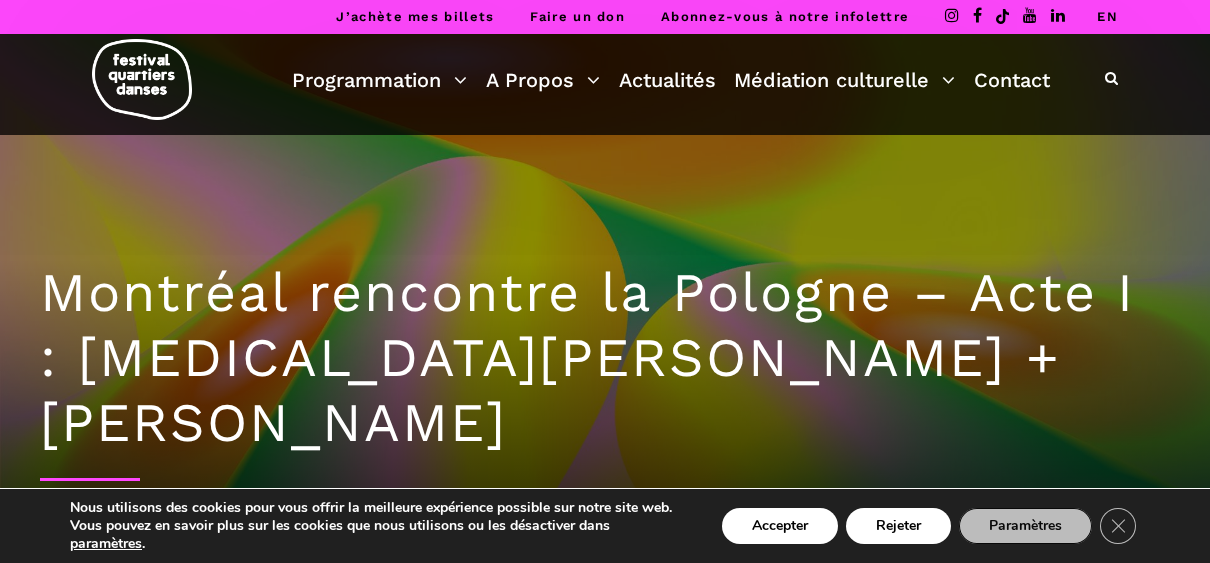 scroll, scrollTop: 0, scrollLeft: 0, axis: both 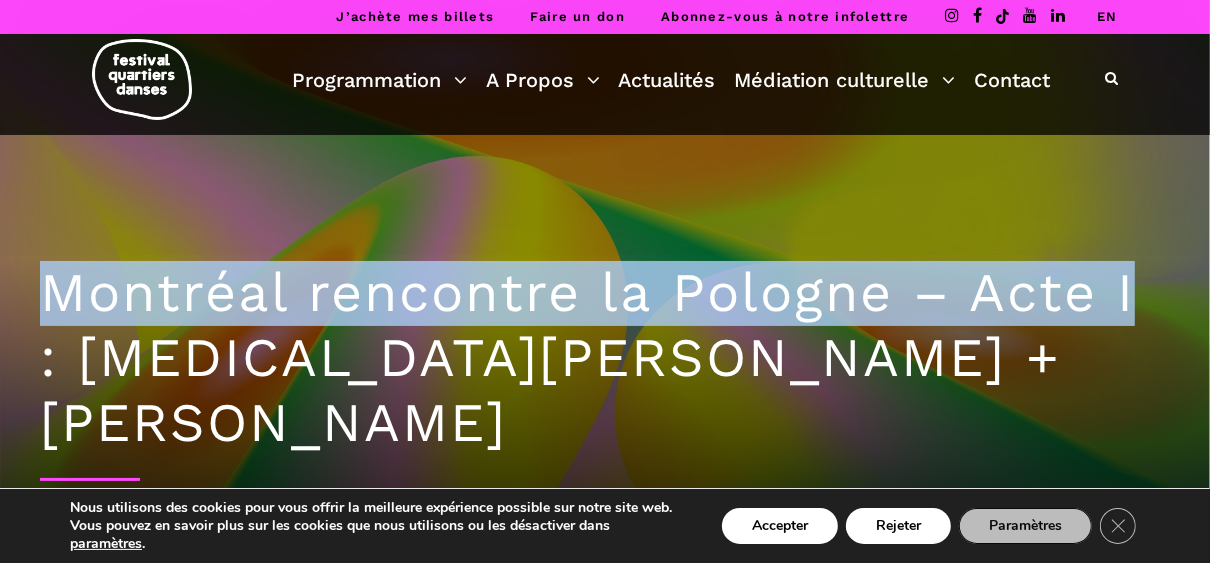 drag, startPoint x: 39, startPoint y: 295, endPoint x: 1189, endPoint y: 299, distance: 1150.007 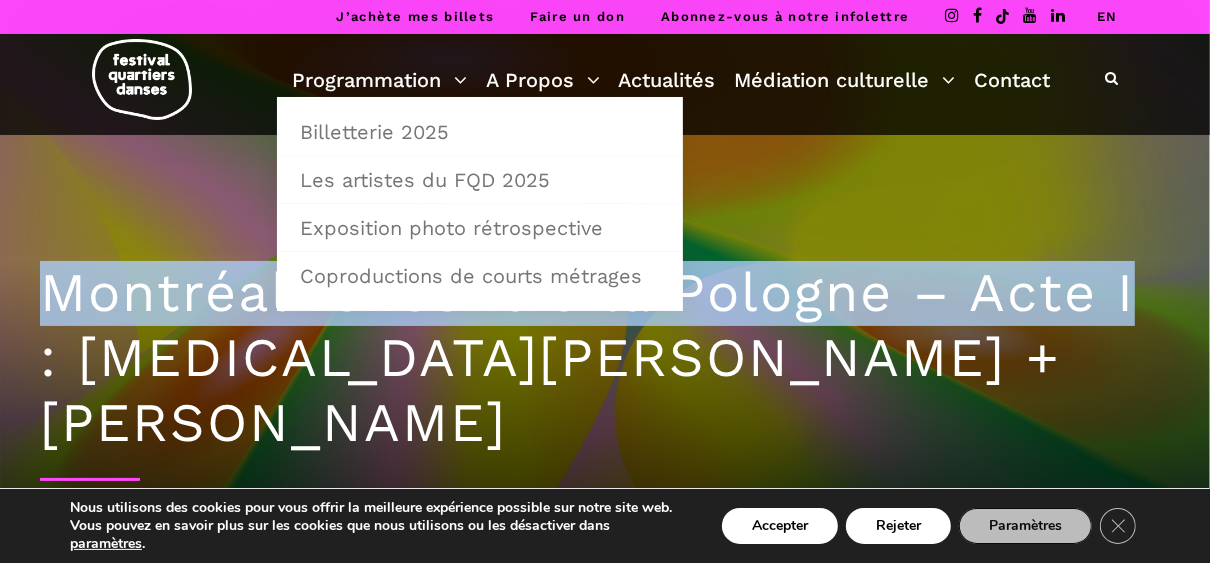 click on "Montréal rencontre la Pologne – Acte I : [MEDICAL_DATA][PERSON_NAME] + [PERSON_NAME]" at bounding box center (605, 358) 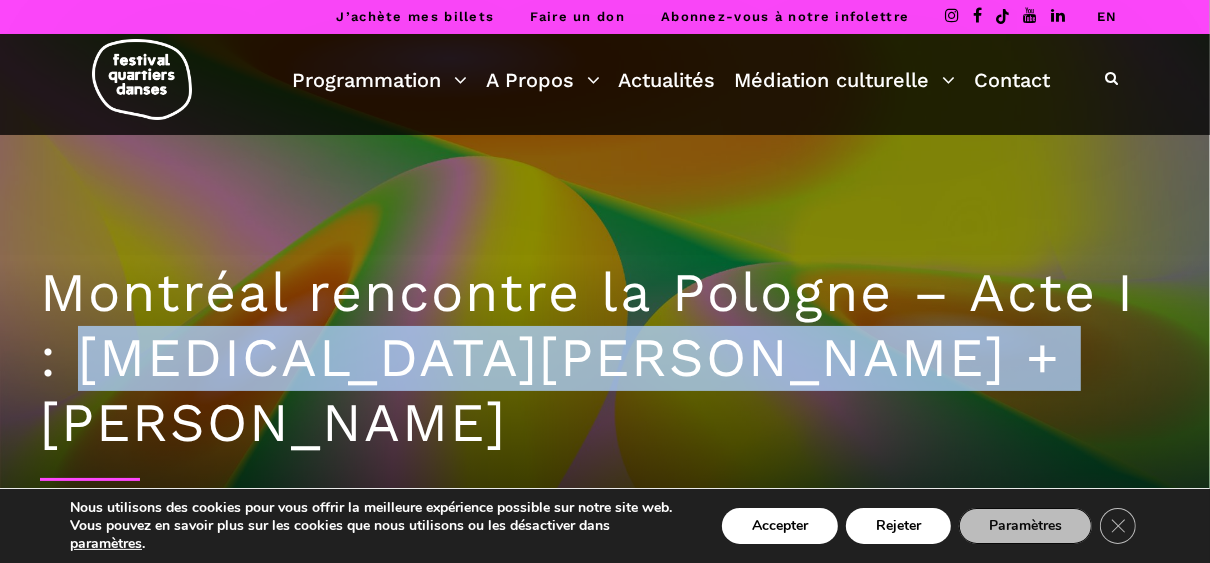 drag, startPoint x: 88, startPoint y: 349, endPoint x: 1153, endPoint y: 362, distance: 1065.0793 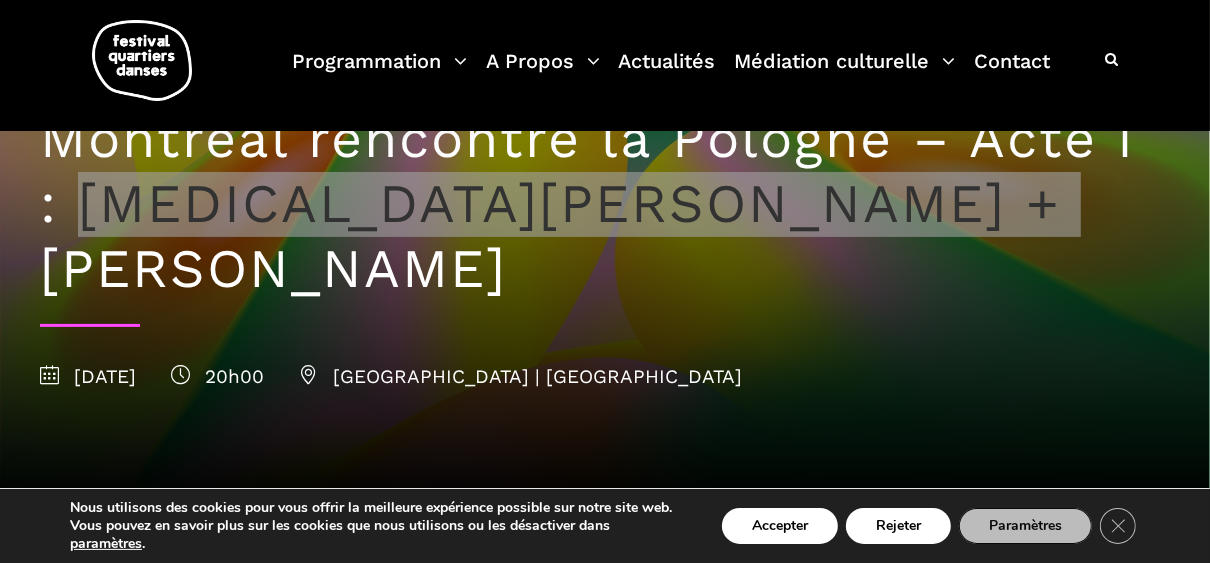 scroll, scrollTop: 0, scrollLeft: 0, axis: both 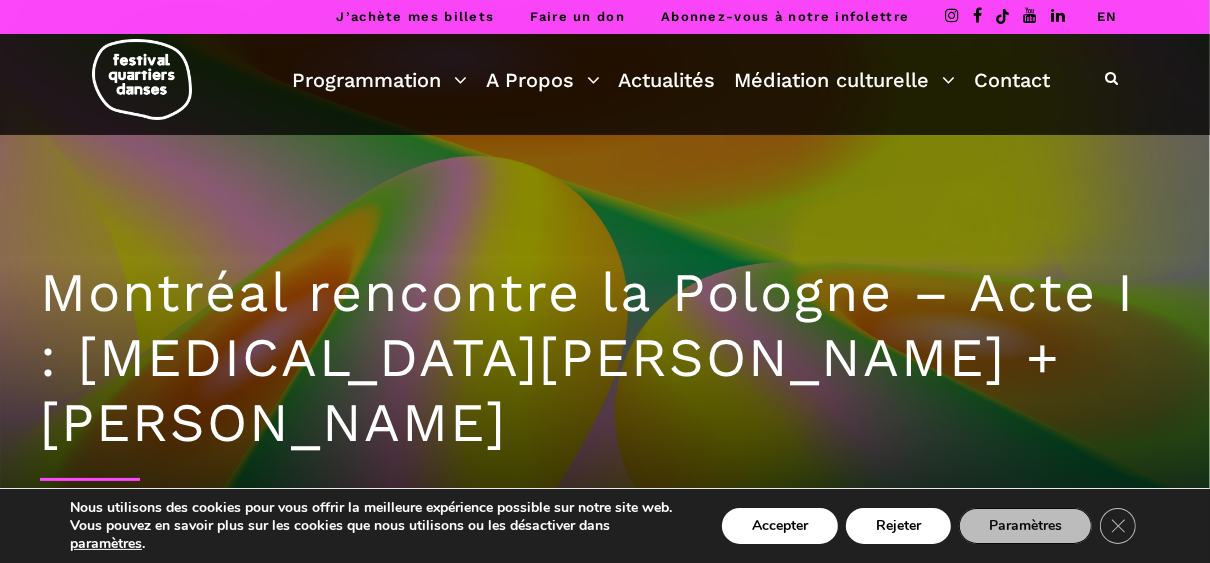 click on "Montréal rencontre la Pologne – Acte I : Kyra Jean Green + Janusz Orlik 6 septembre 2025 20h00 Cinquième Salle | Place des Arts" at bounding box center (605, 398) 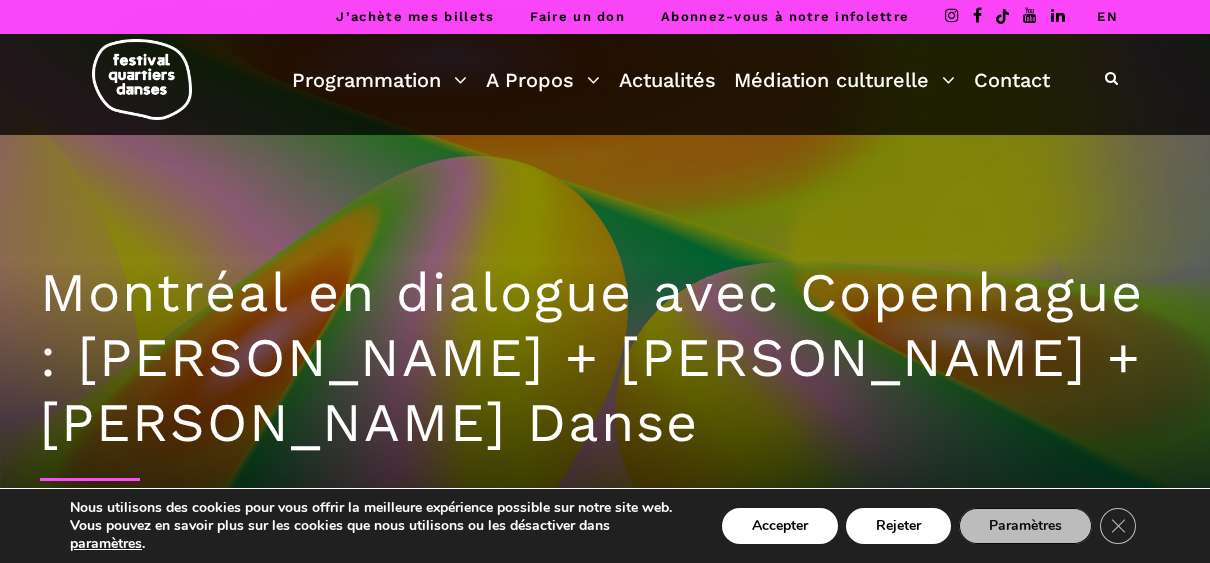 scroll, scrollTop: 0, scrollLeft: 0, axis: both 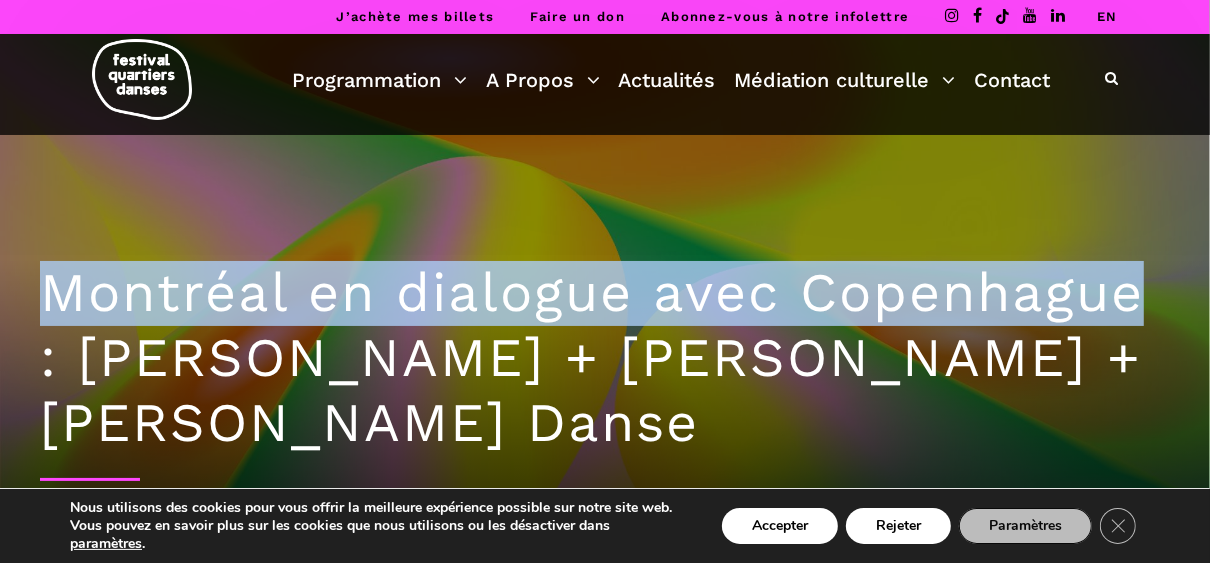 drag, startPoint x: 46, startPoint y: 293, endPoint x: 1182, endPoint y: 296, distance: 1136.0039 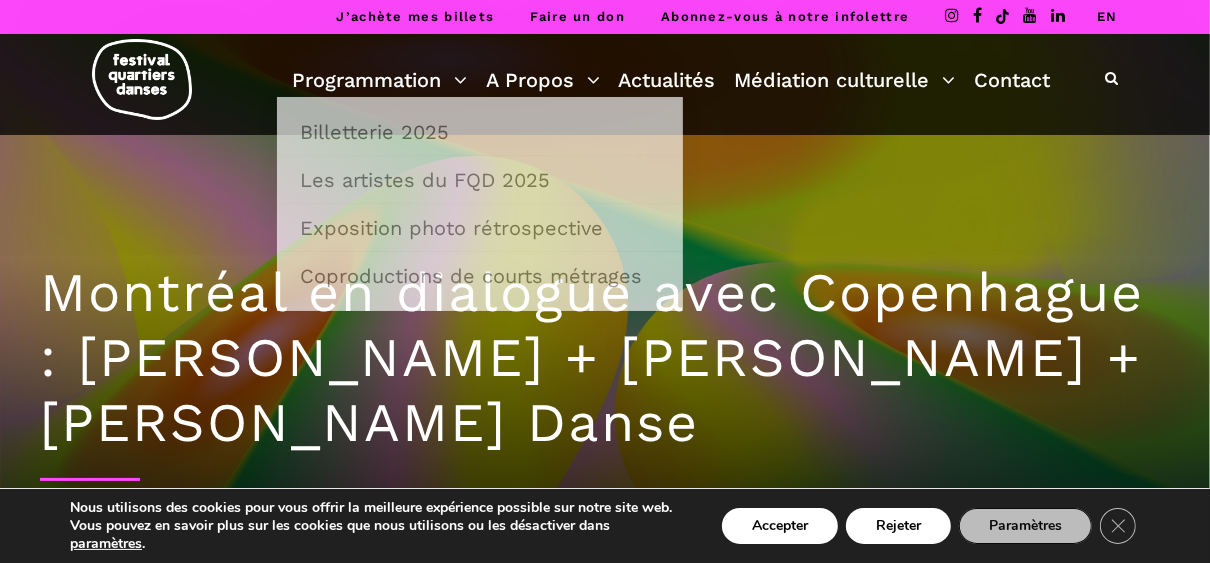click on "Montréal en dialogue avec Copenhague : Charles-Alexis Desgagnés + Lene Boel + Skeels Danse" at bounding box center [605, 358] 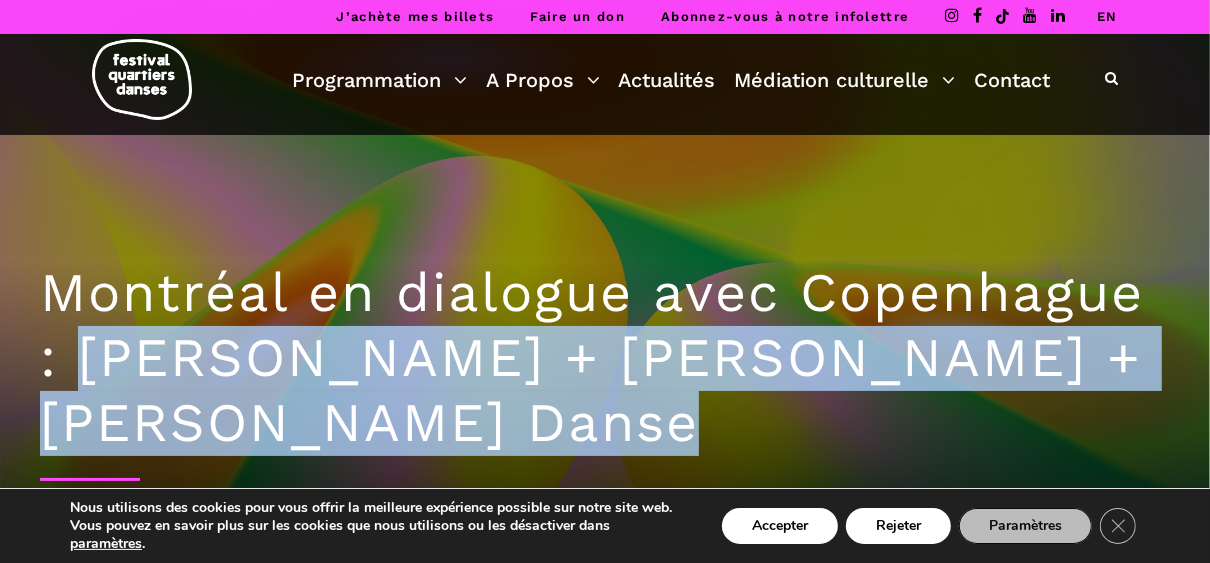 drag, startPoint x: 90, startPoint y: 358, endPoint x: 549, endPoint y: 455, distance: 469.1375 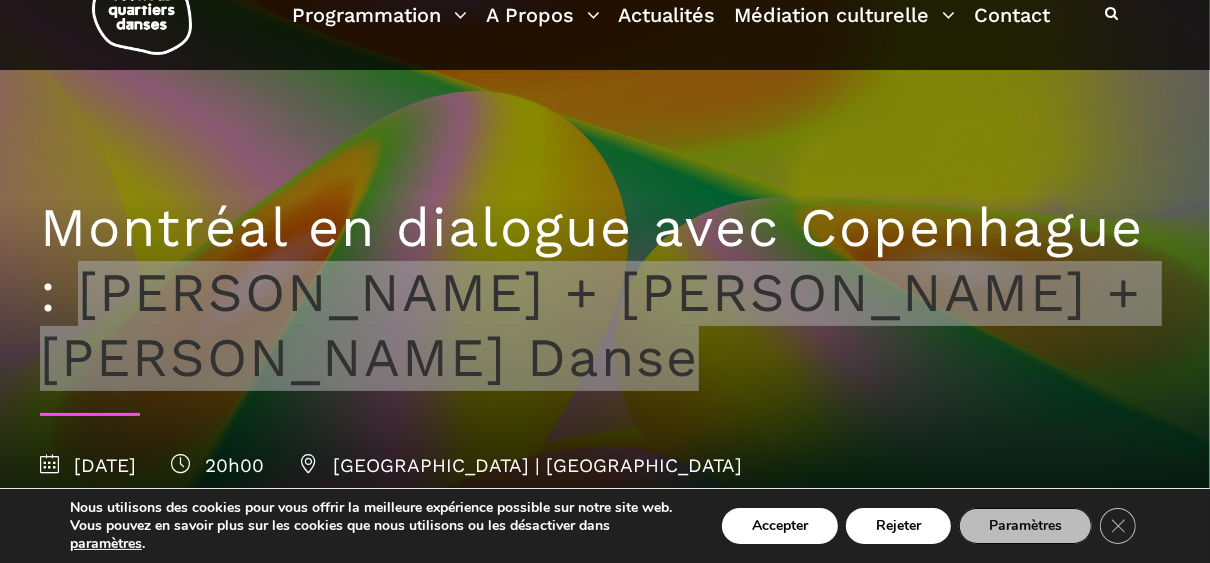 scroll, scrollTop: 160, scrollLeft: 0, axis: vertical 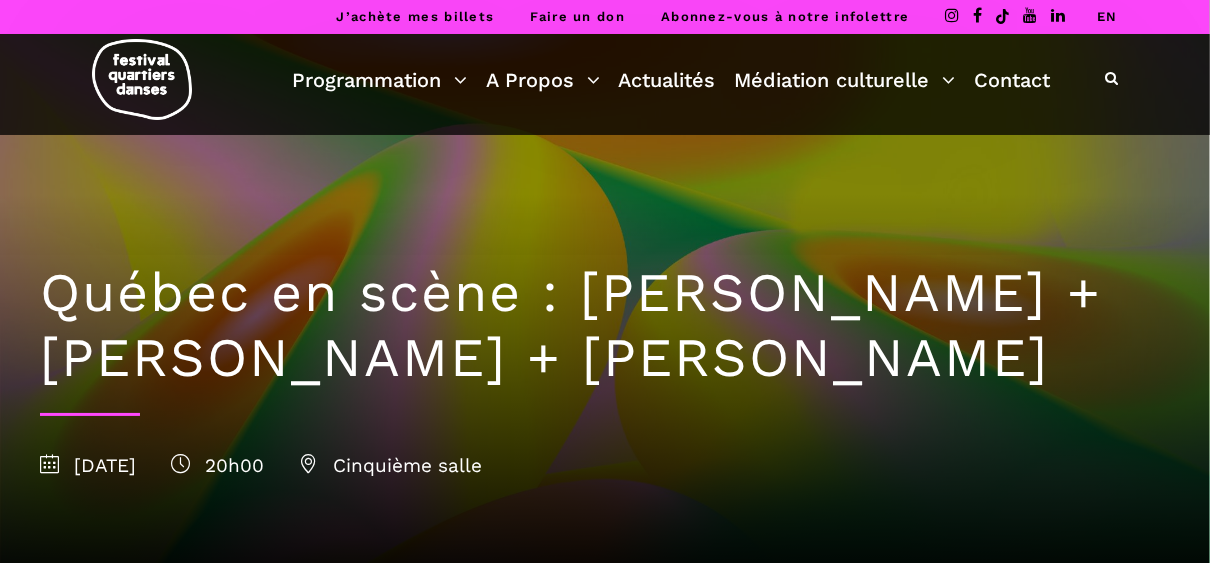 click on "Québec en scène : [PERSON_NAME] + [PERSON_NAME] + [PERSON_NAME]" at bounding box center [605, 326] 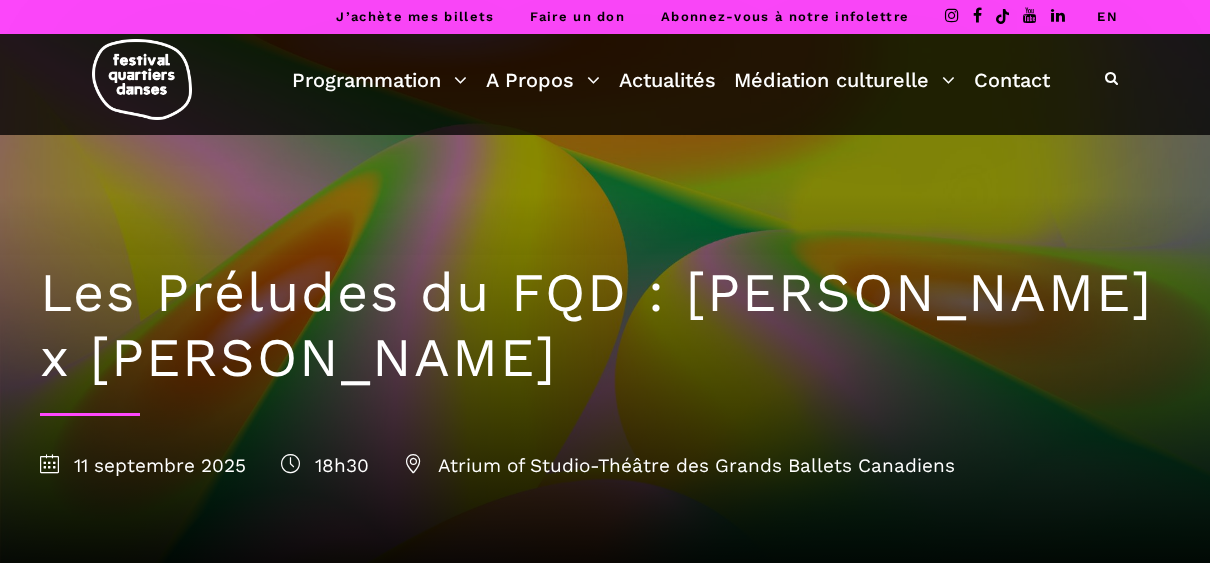 scroll, scrollTop: 0, scrollLeft: 0, axis: both 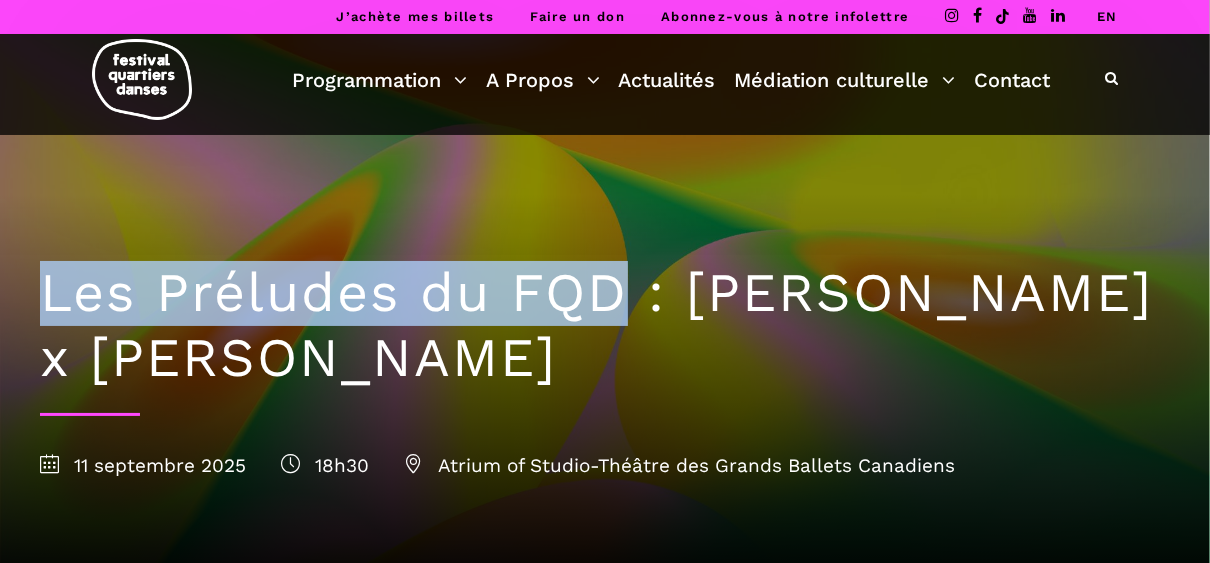 drag, startPoint x: 46, startPoint y: 294, endPoint x: 626, endPoint y: 296, distance: 580.0034 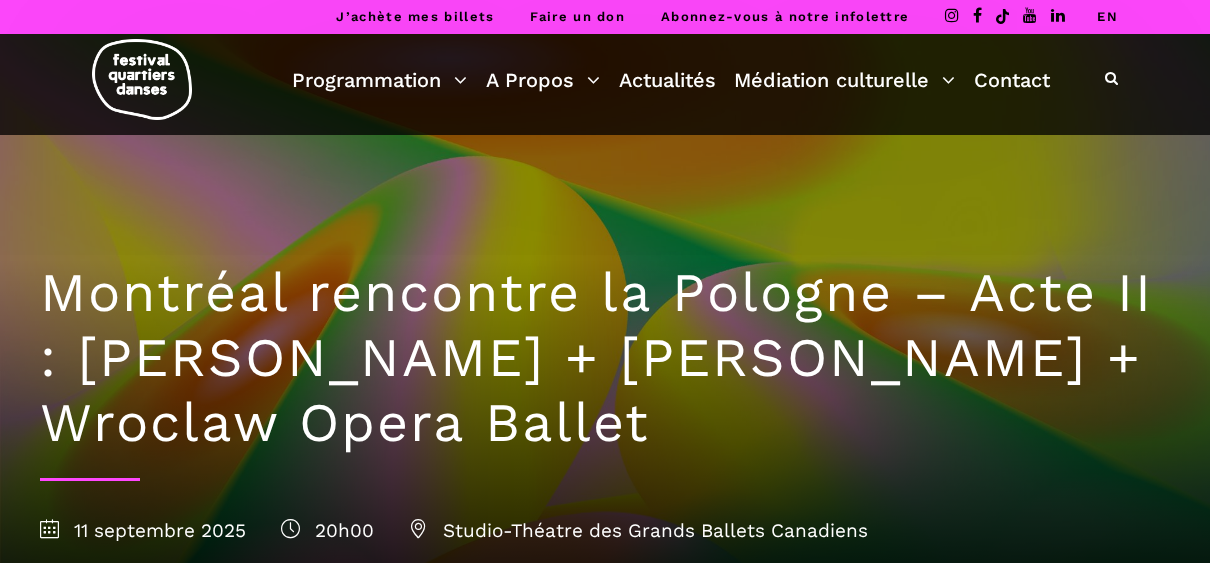 scroll, scrollTop: 0, scrollLeft: 0, axis: both 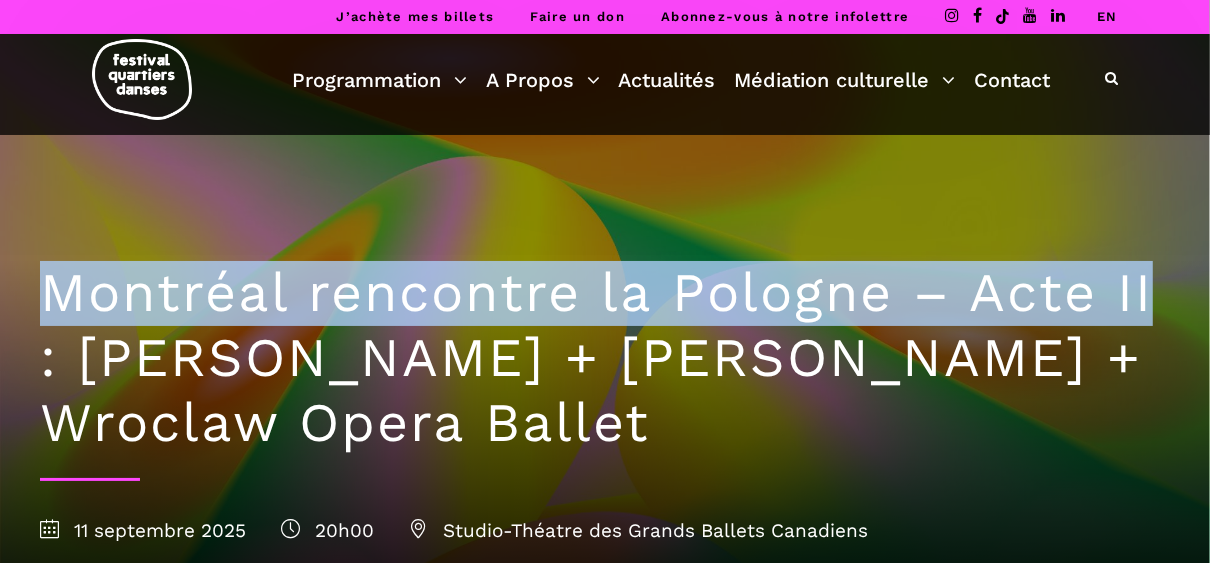 drag, startPoint x: 48, startPoint y: 295, endPoint x: 1201, endPoint y: 316, distance: 1153.1913 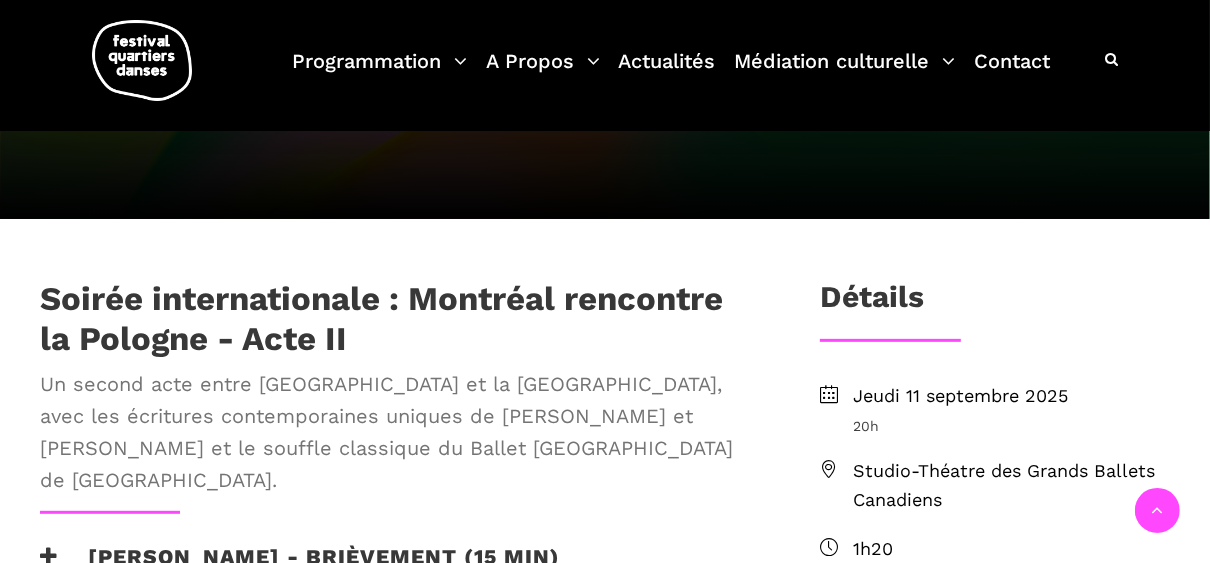 scroll, scrollTop: 480, scrollLeft: 0, axis: vertical 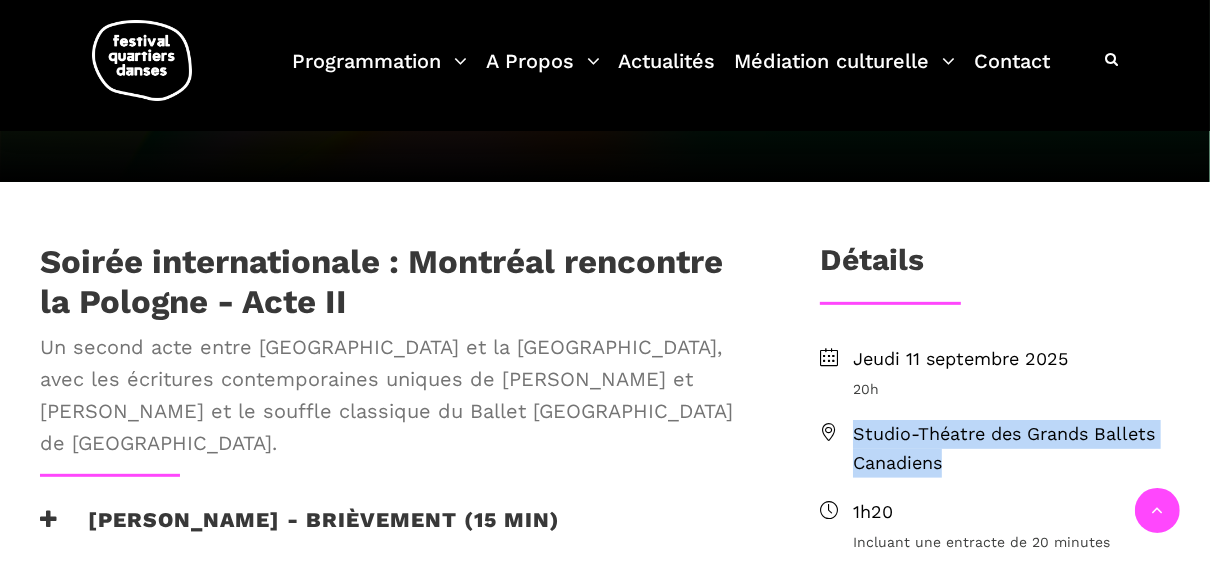 drag, startPoint x: 952, startPoint y: 464, endPoint x: 853, endPoint y: 435, distance: 103.16007 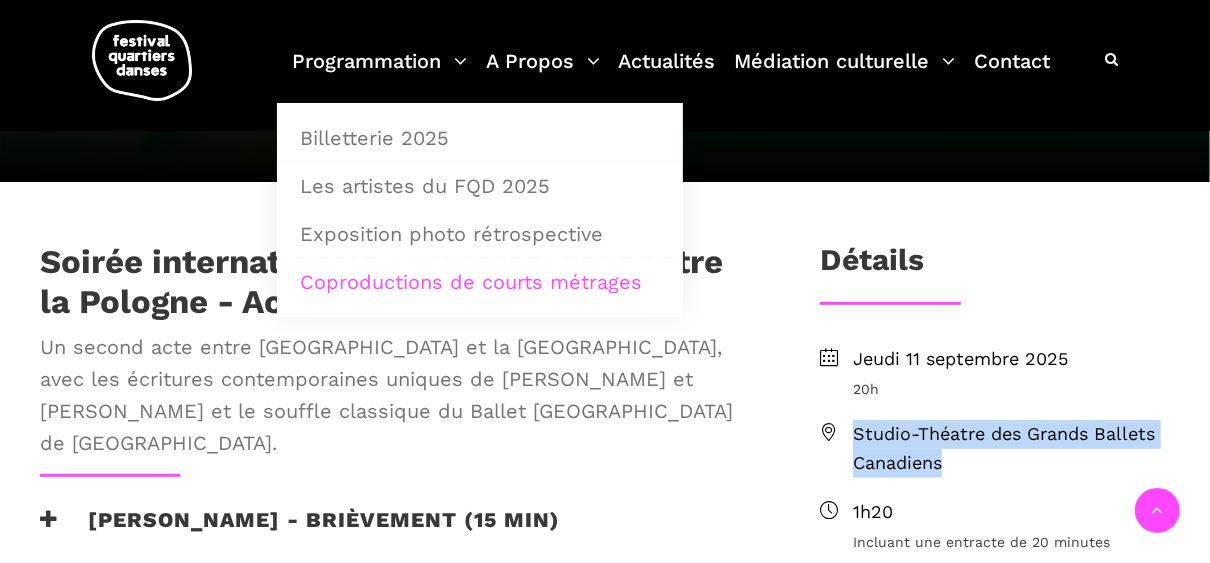 click on "Coproductions de courts métrages" at bounding box center [480, 282] 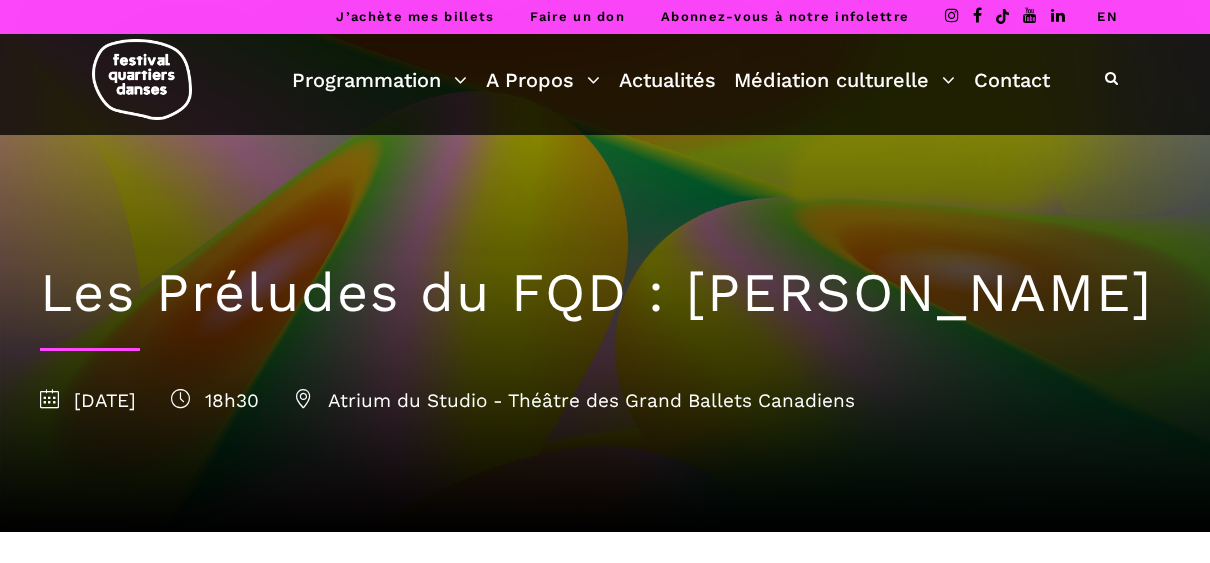 scroll, scrollTop: 0, scrollLeft: 0, axis: both 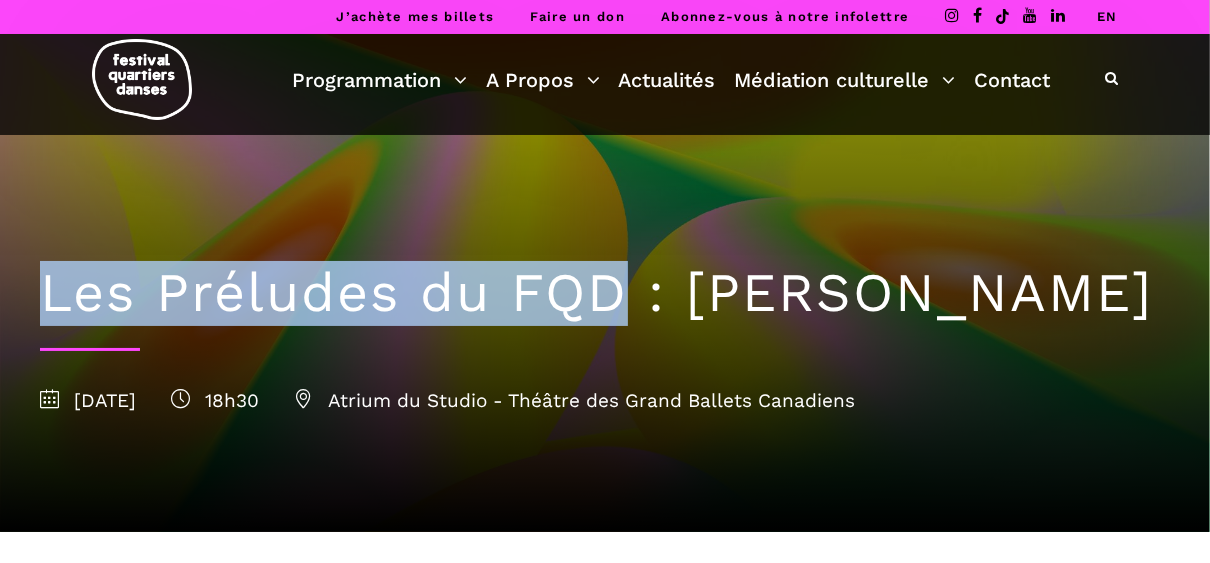 drag, startPoint x: 27, startPoint y: 288, endPoint x: 620, endPoint y: 287, distance: 593.00085 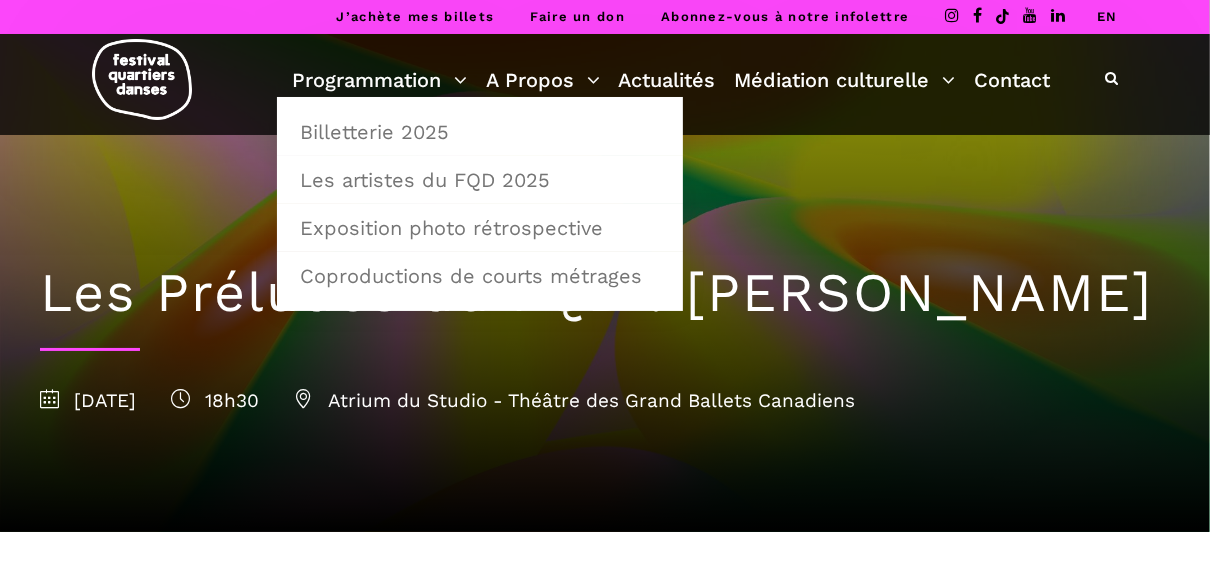click on "Les Préludes du FQD : [PERSON_NAME]" at bounding box center (605, 293) 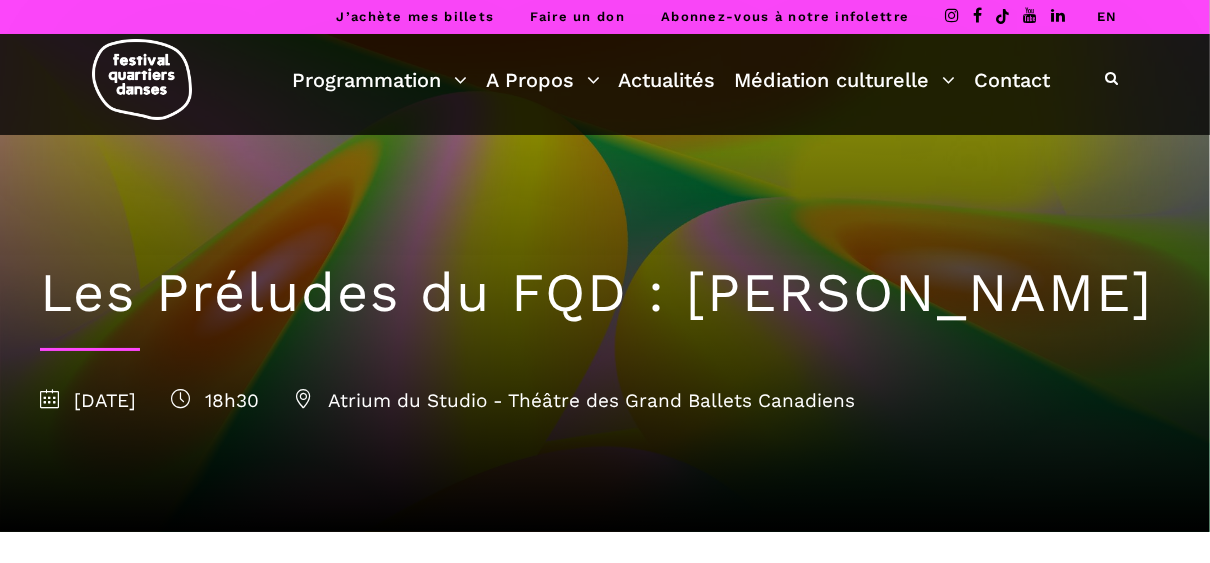 drag, startPoint x: 693, startPoint y: 282, endPoint x: 873, endPoint y: 379, distance: 204.47249 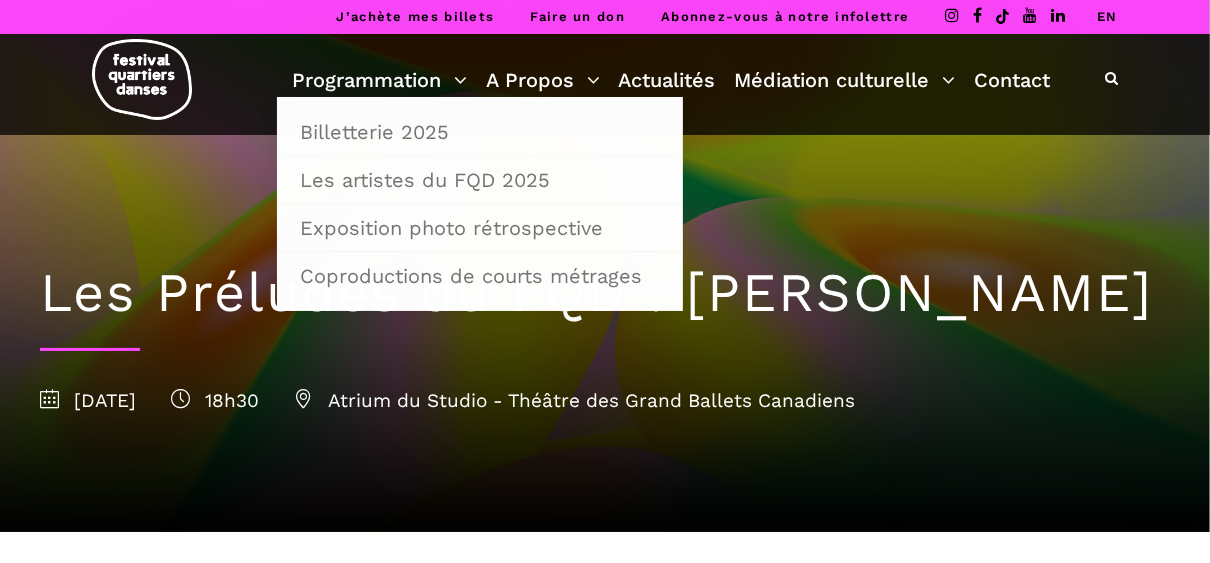 click on "Les Préludes du FQD : Nicholas Bellefleur 12 septembre 2025 18h30 Atrium du Studio - Théâtre des Grand Ballets Canadiens" at bounding box center [605, 333] 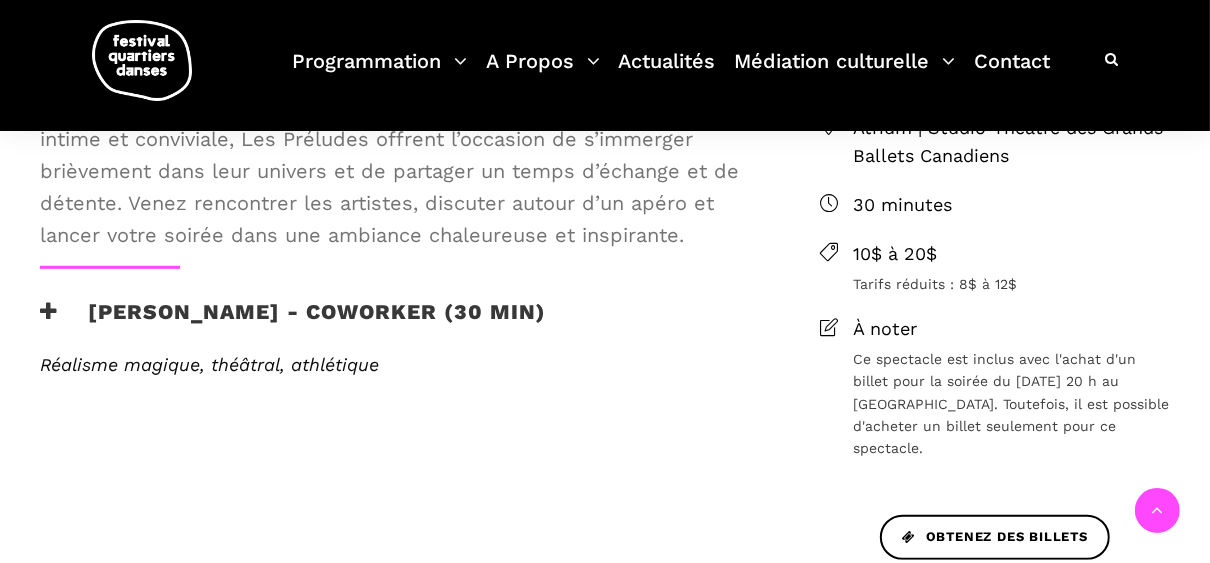 scroll, scrollTop: 800, scrollLeft: 0, axis: vertical 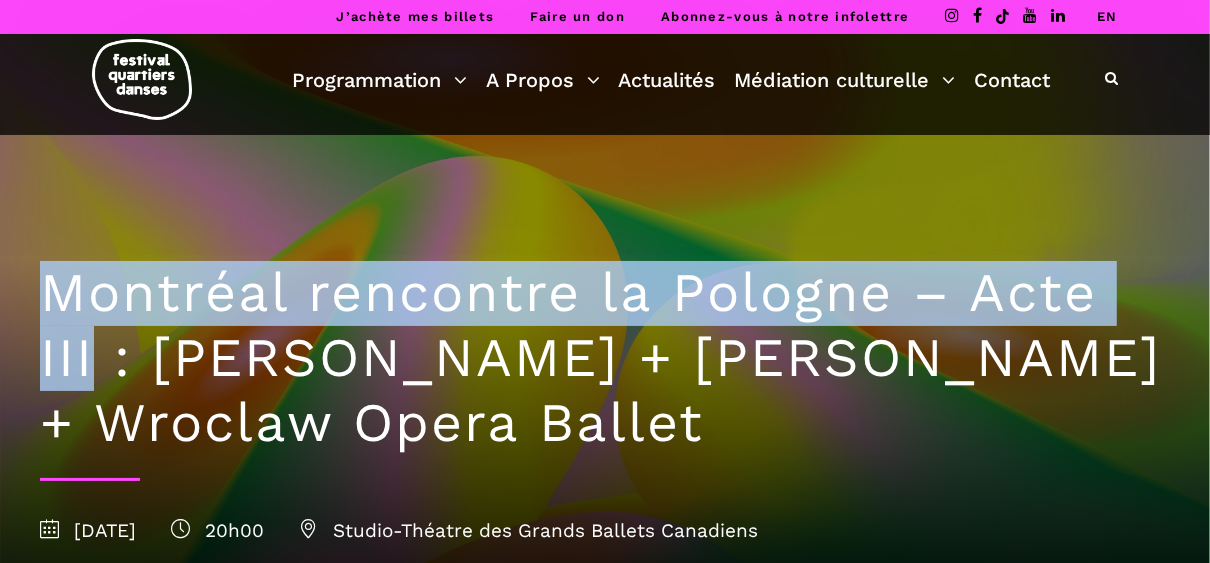 drag, startPoint x: 44, startPoint y: 298, endPoint x: 89, endPoint y: 364, distance: 79.881165 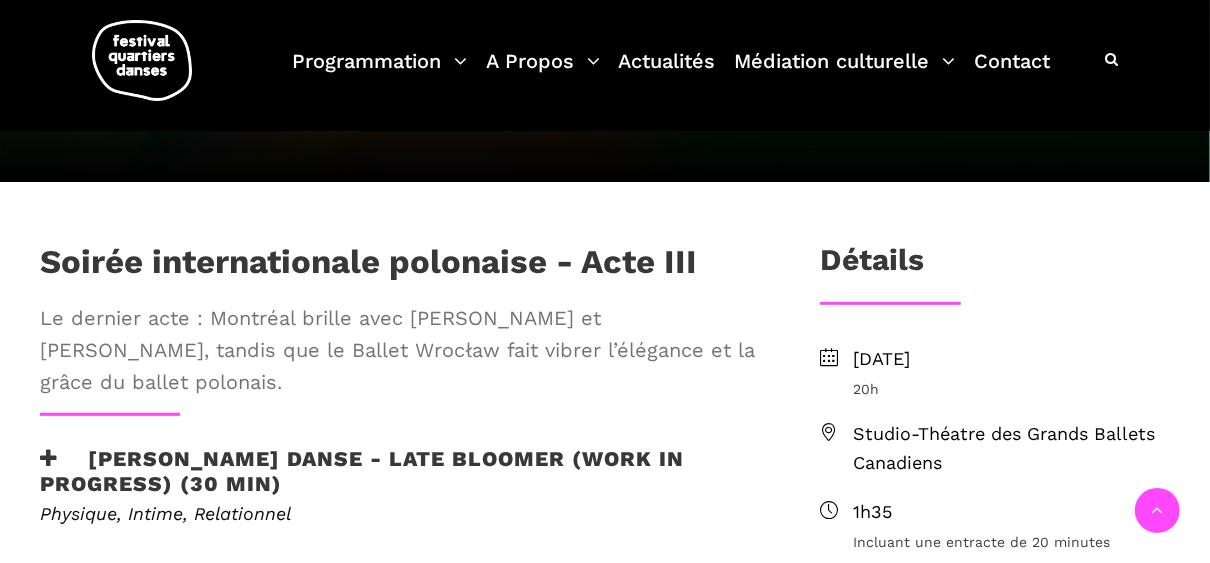 scroll, scrollTop: 560, scrollLeft: 0, axis: vertical 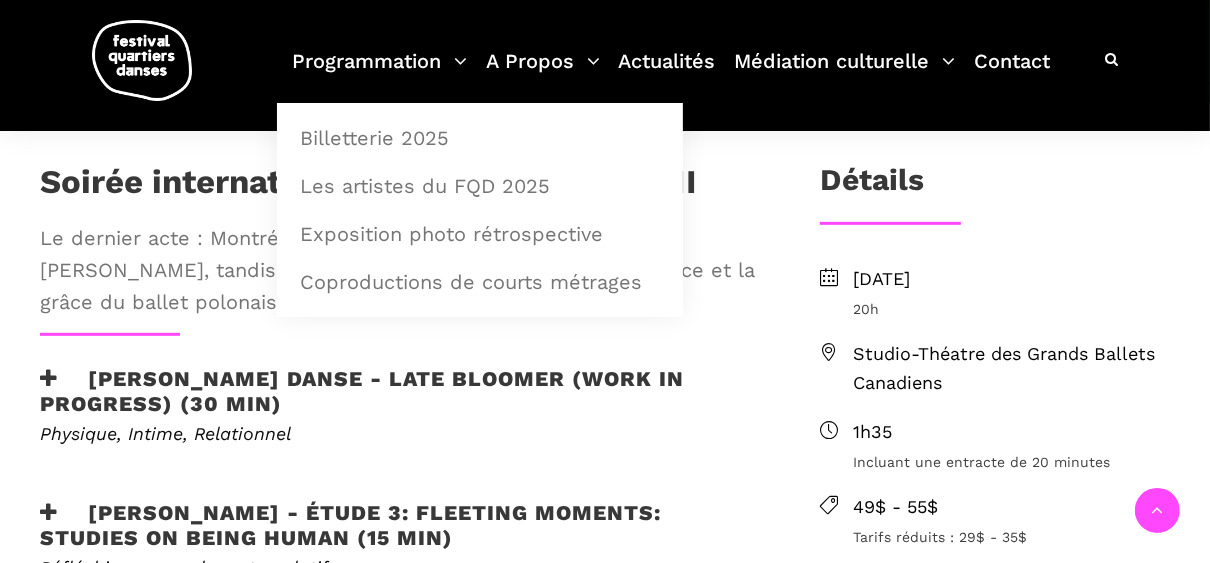 click on "Physique, Intime, Relationnel" at bounding box center [397, 434] 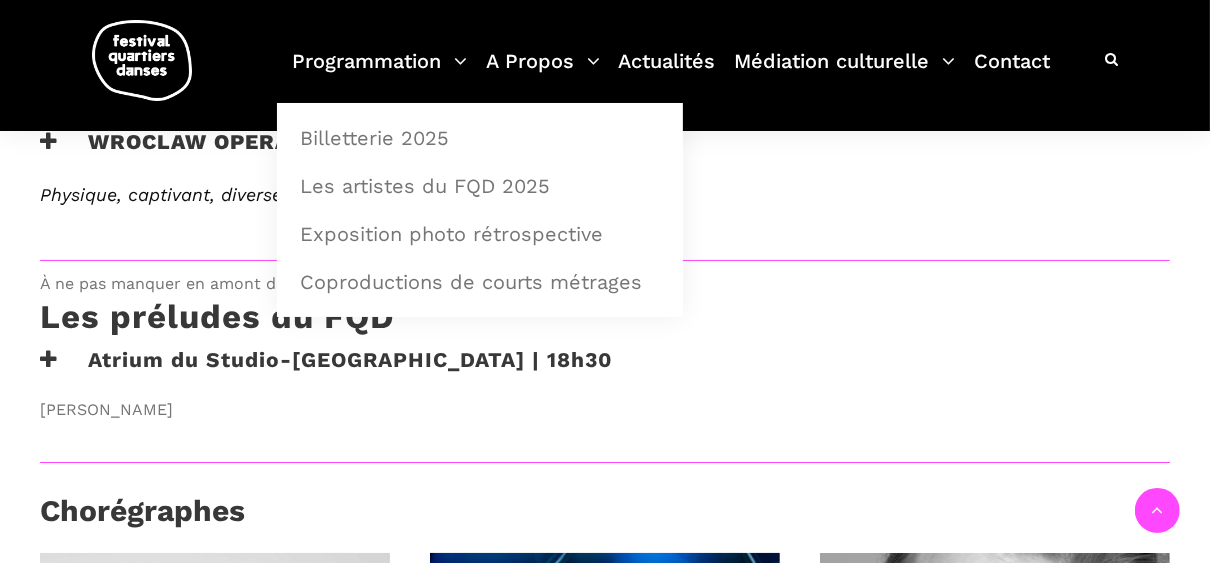 scroll, scrollTop: 1200, scrollLeft: 0, axis: vertical 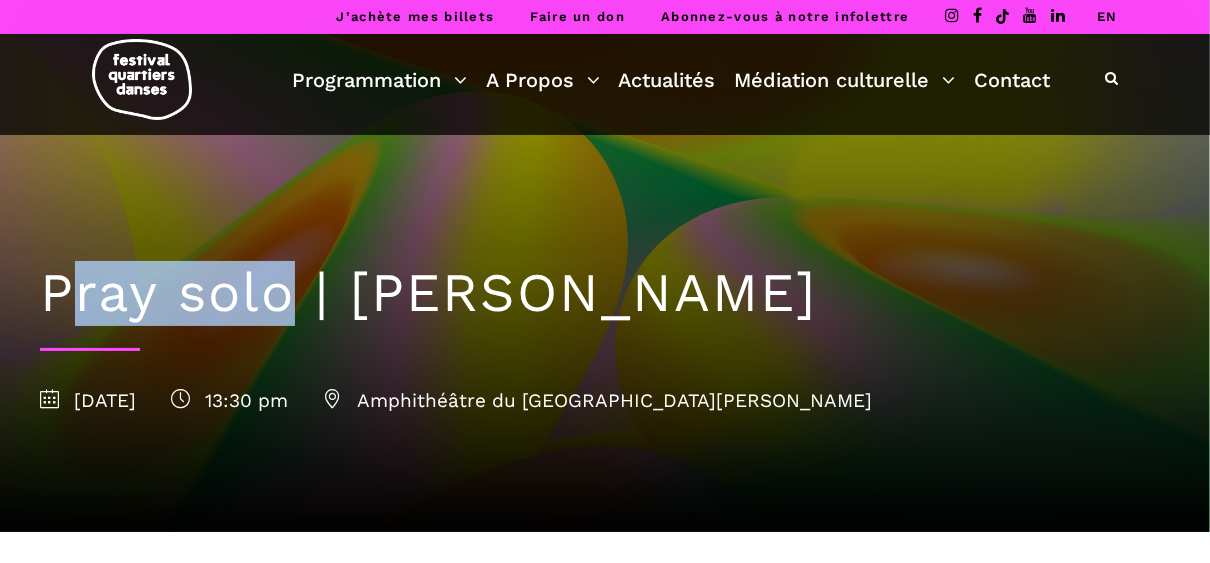 drag, startPoint x: 58, startPoint y: 294, endPoint x: 298, endPoint y: 302, distance: 240.1333 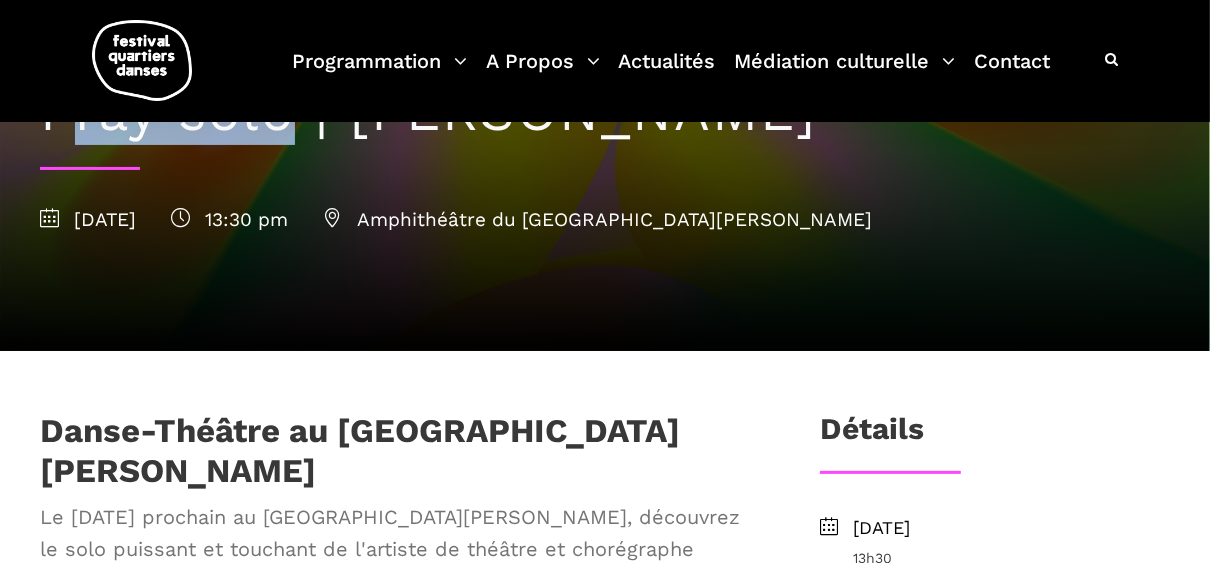 scroll, scrollTop: 80, scrollLeft: 0, axis: vertical 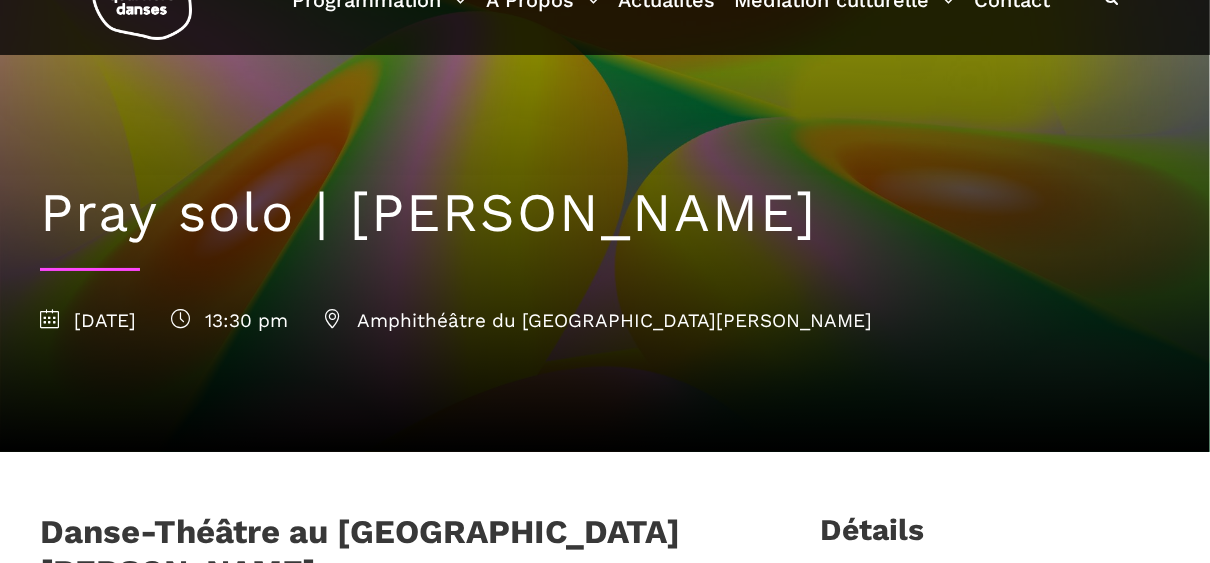 click on "Pray solo | Denise Clarke" at bounding box center [605, 213] 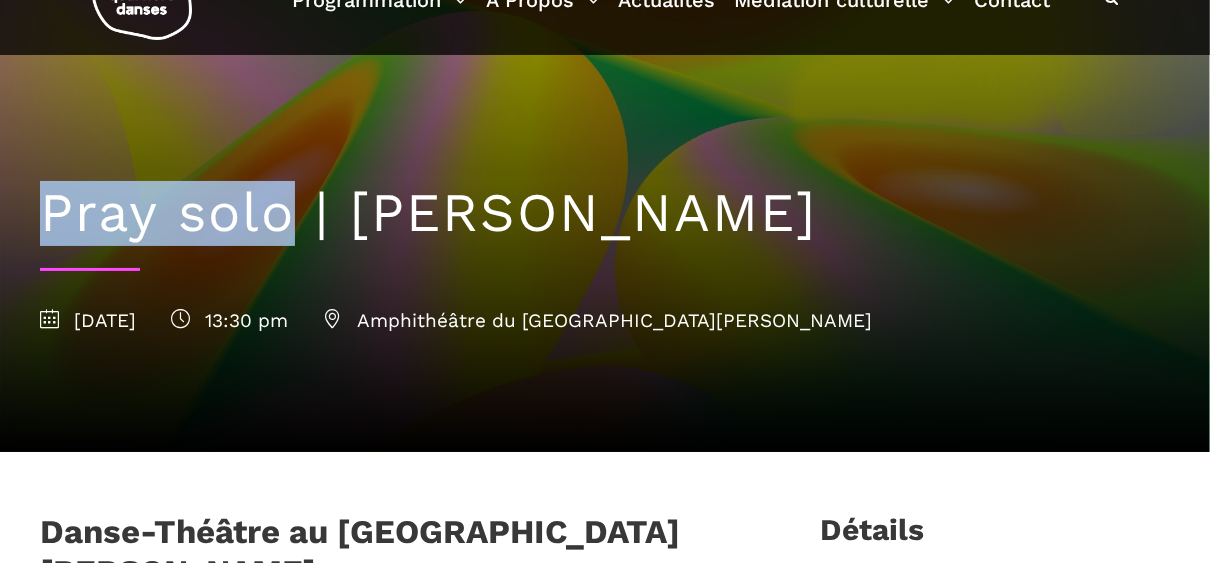 drag, startPoint x: 34, startPoint y: 215, endPoint x: 293, endPoint y: 224, distance: 259.1563 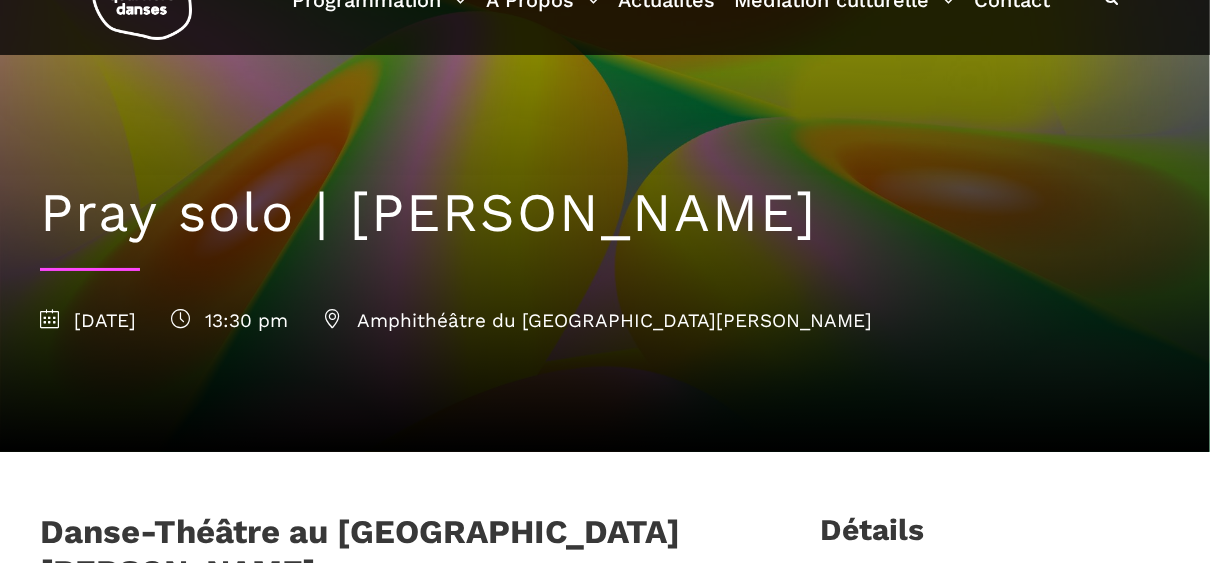 click on "Pray solo | Denise Clarke" at bounding box center (605, 213) 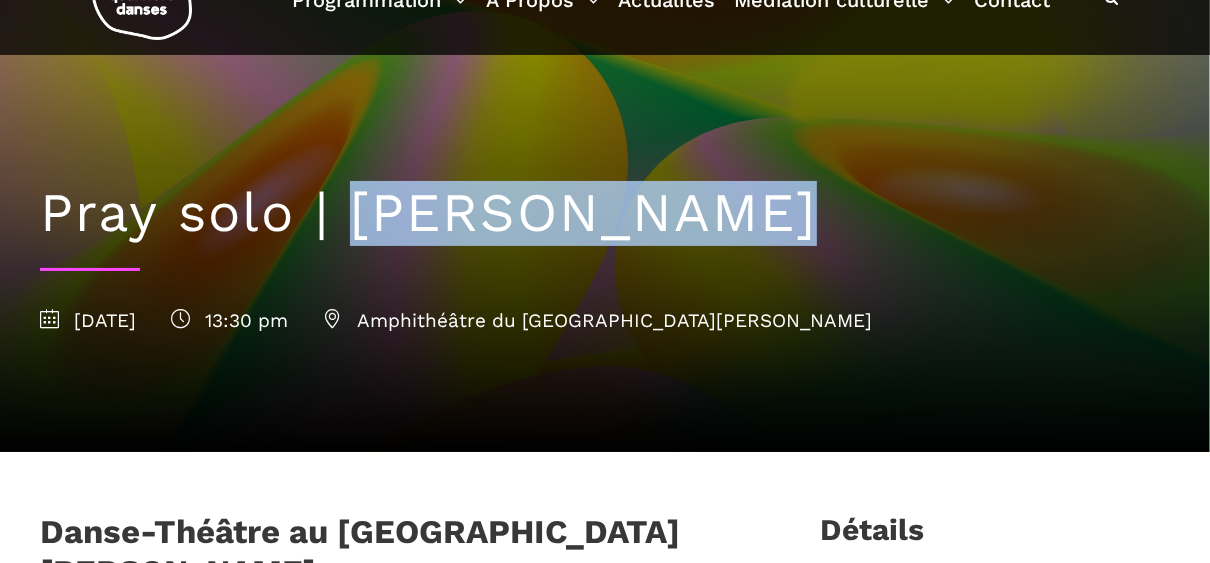 drag, startPoint x: 362, startPoint y: 213, endPoint x: 775, endPoint y: 216, distance: 413.0109 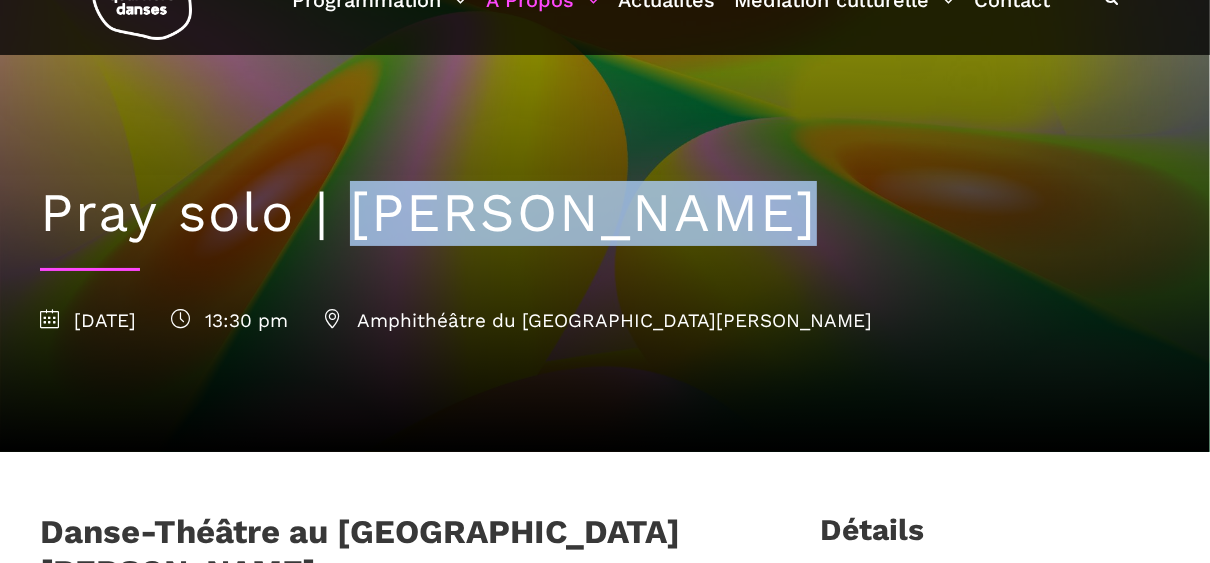 copy on "Denise Clarke" 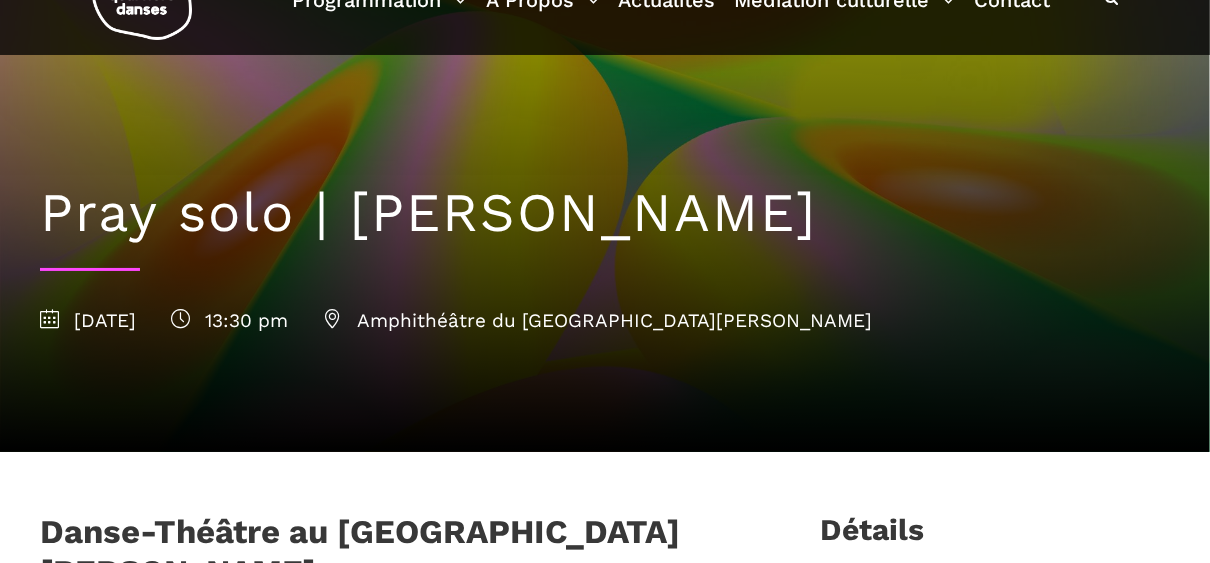 click on "Amphithéâtre du Musée McCord Stewart" at bounding box center [597, 320] 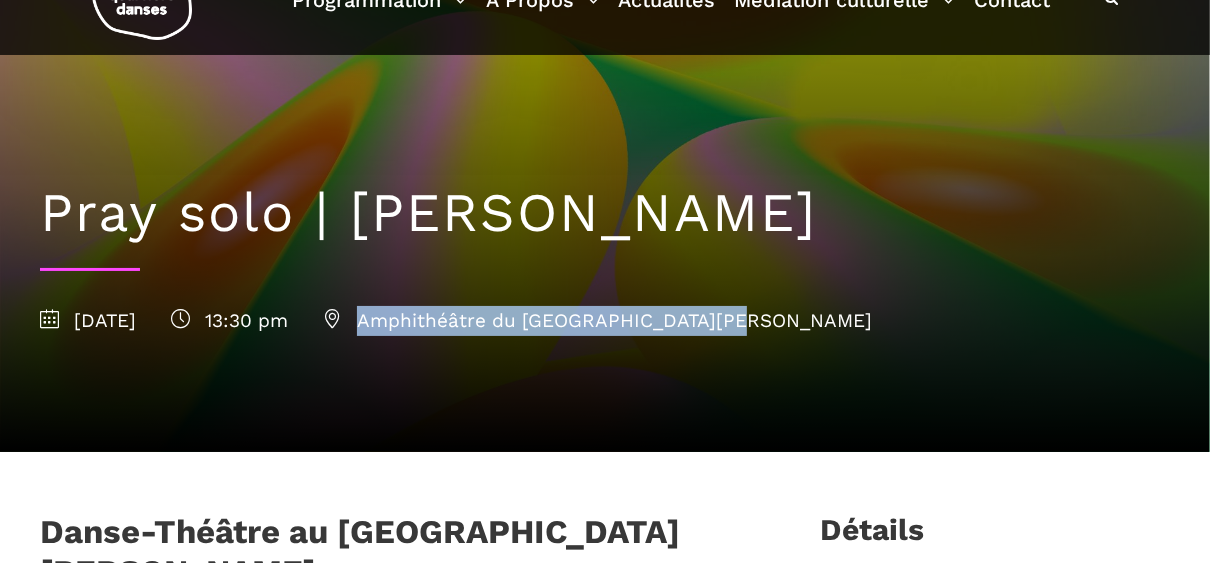 drag, startPoint x: 873, startPoint y: 322, endPoint x: 476, endPoint y: 327, distance: 397.0315 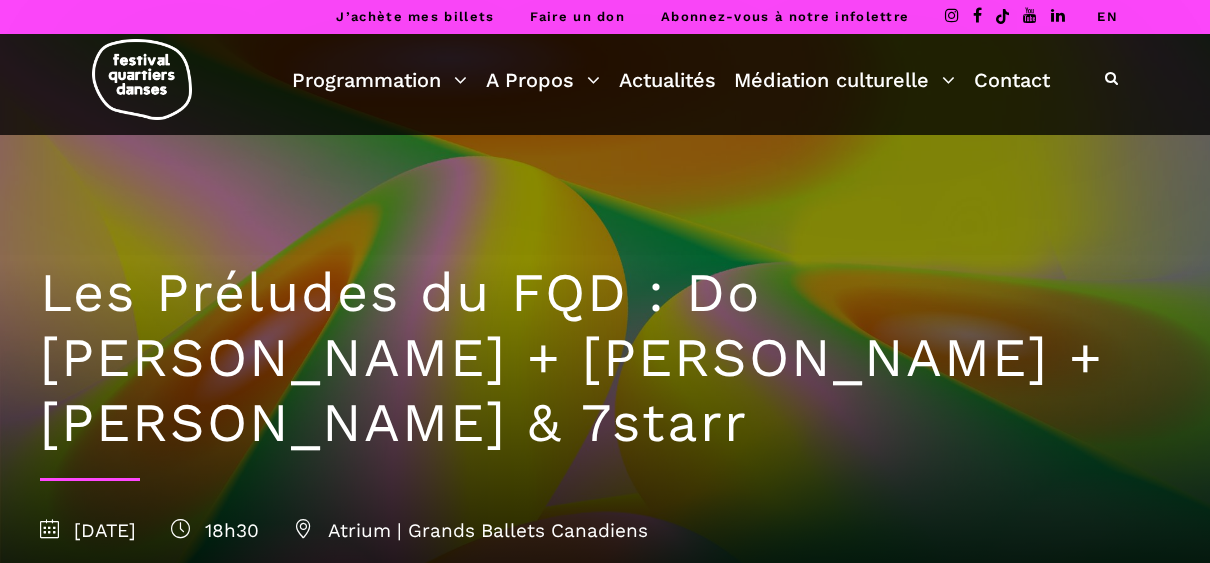 scroll, scrollTop: 0, scrollLeft: 0, axis: both 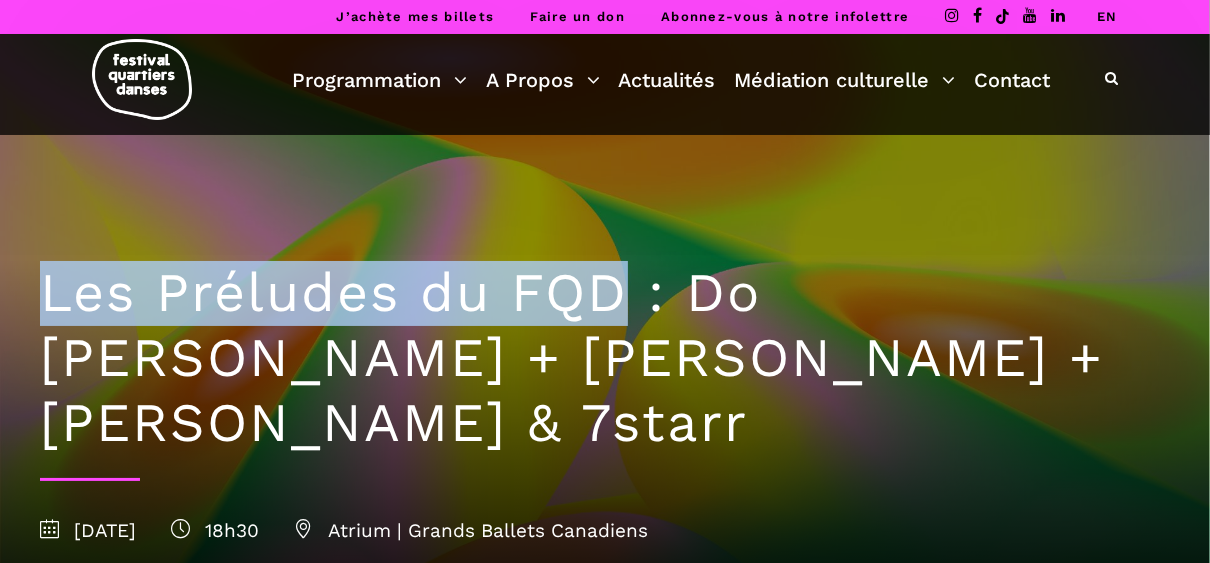 drag, startPoint x: 41, startPoint y: 280, endPoint x: 625, endPoint y: 308, distance: 584.67084 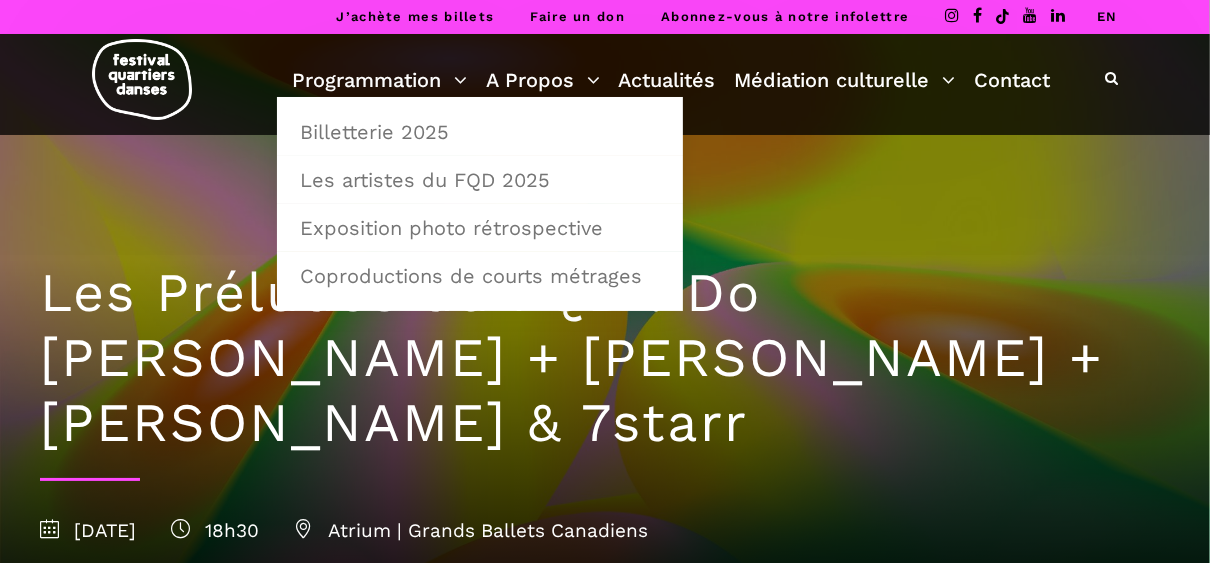 click on "Les Préludes du FQD : Do Phan Hoi + Linus Jansner + Charles Brecard & 7starr 13 septembre 2025 18h30 Atrium | Grands Ballets Canadiens" at bounding box center (605, 398) 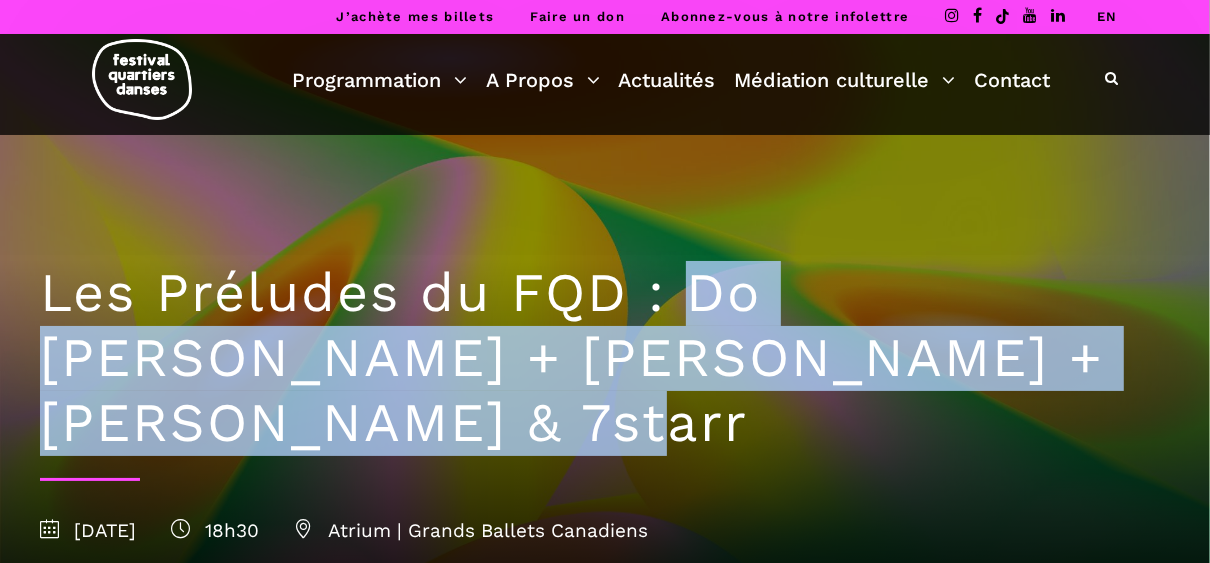 drag, startPoint x: 693, startPoint y: 286, endPoint x: 870, endPoint y: 407, distance: 214.40616 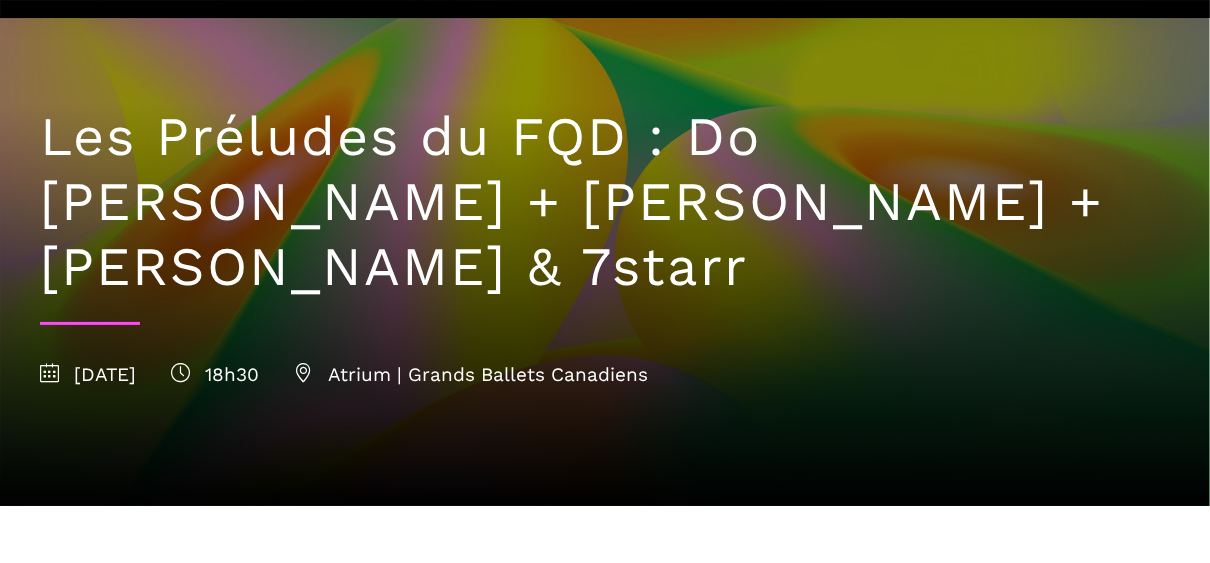 scroll, scrollTop: 160, scrollLeft: 0, axis: vertical 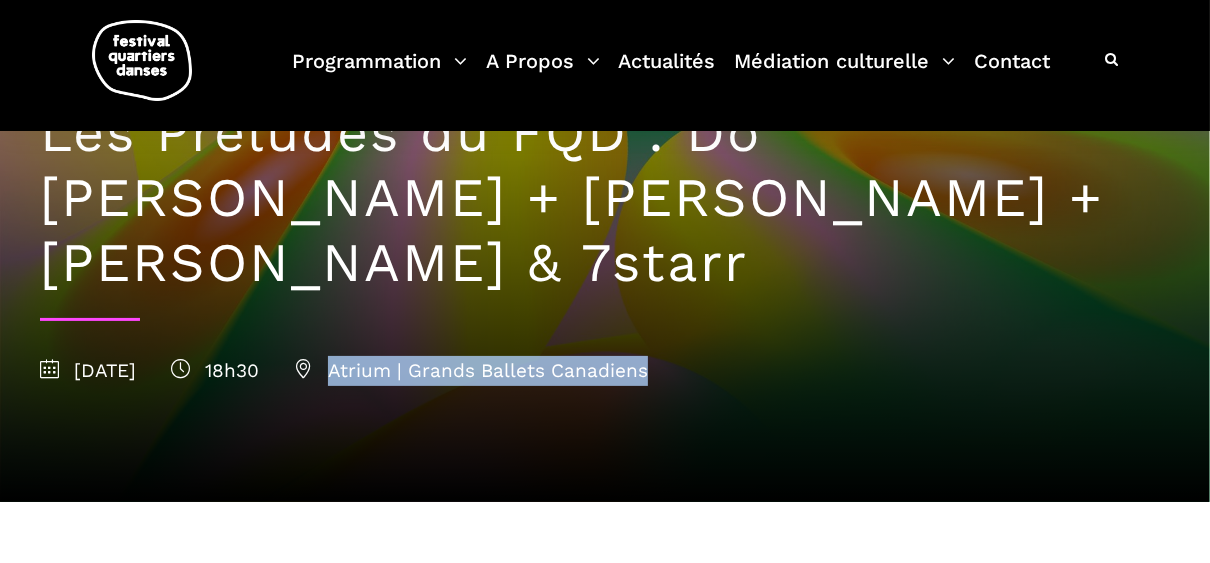 drag, startPoint x: 768, startPoint y: 383, endPoint x: 446, endPoint y: 374, distance: 322.12576 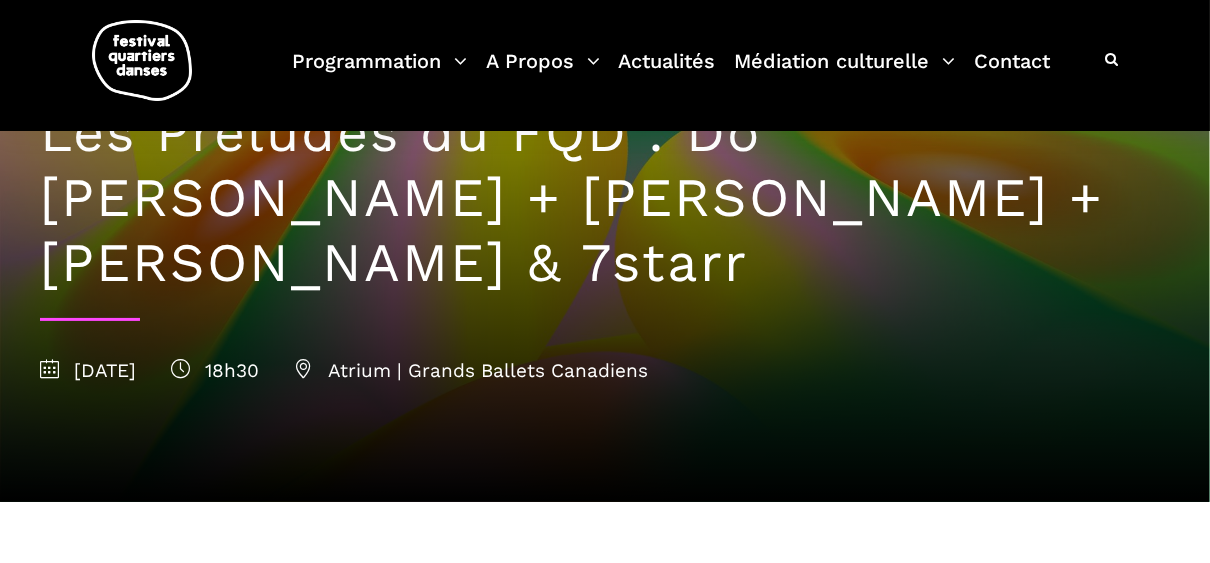 drag, startPoint x: 231, startPoint y: 362, endPoint x: 147, endPoint y: 73, distance: 300.96014 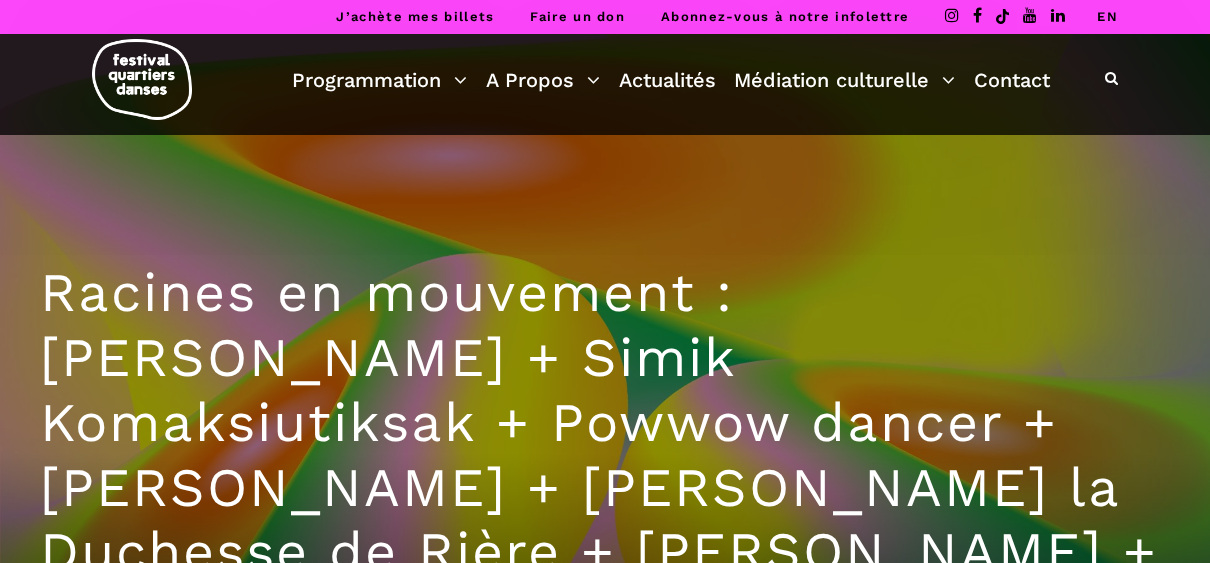 scroll, scrollTop: 0, scrollLeft: 0, axis: both 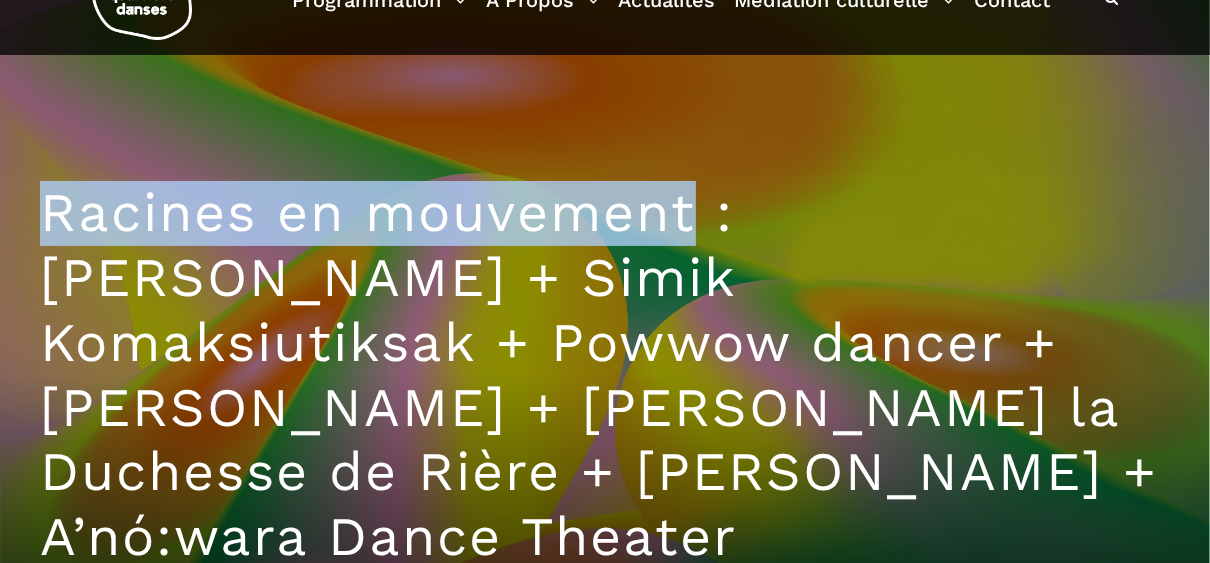 drag, startPoint x: 44, startPoint y: 215, endPoint x: 703, endPoint y: 221, distance: 659.02734 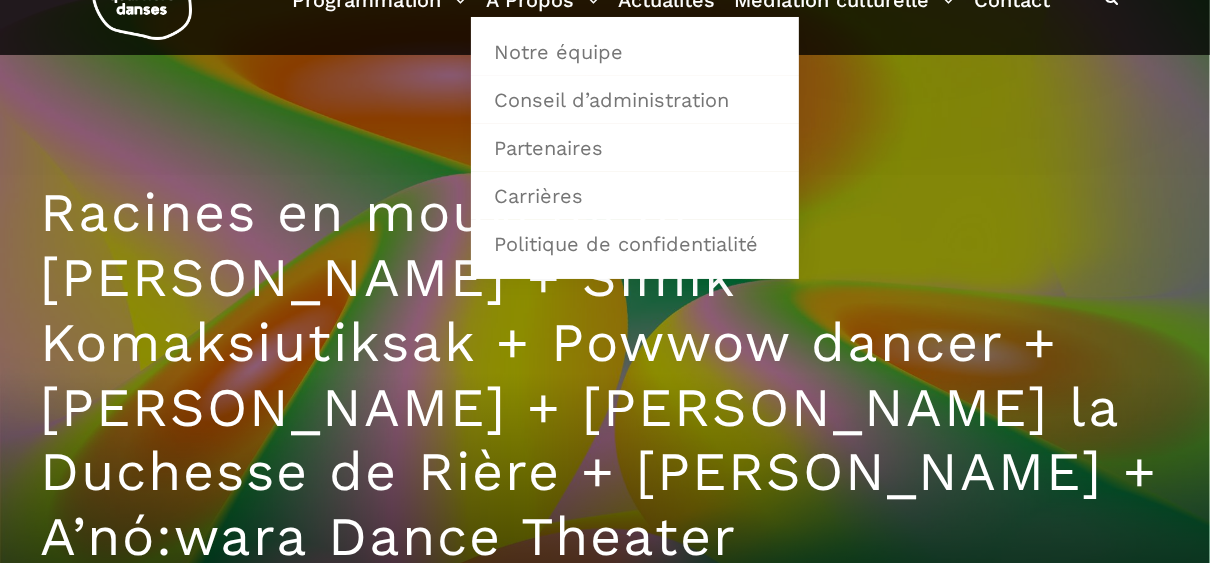 click on "Racines en mouvement : [PERSON_NAME] + Simik Komaksiutiksak + Powwow dancer + [PERSON_NAME] + [PERSON_NAME] la Duchesse de Rière + [PERSON_NAME] + A’nó:wara Dance Theater" at bounding box center (605, 375) 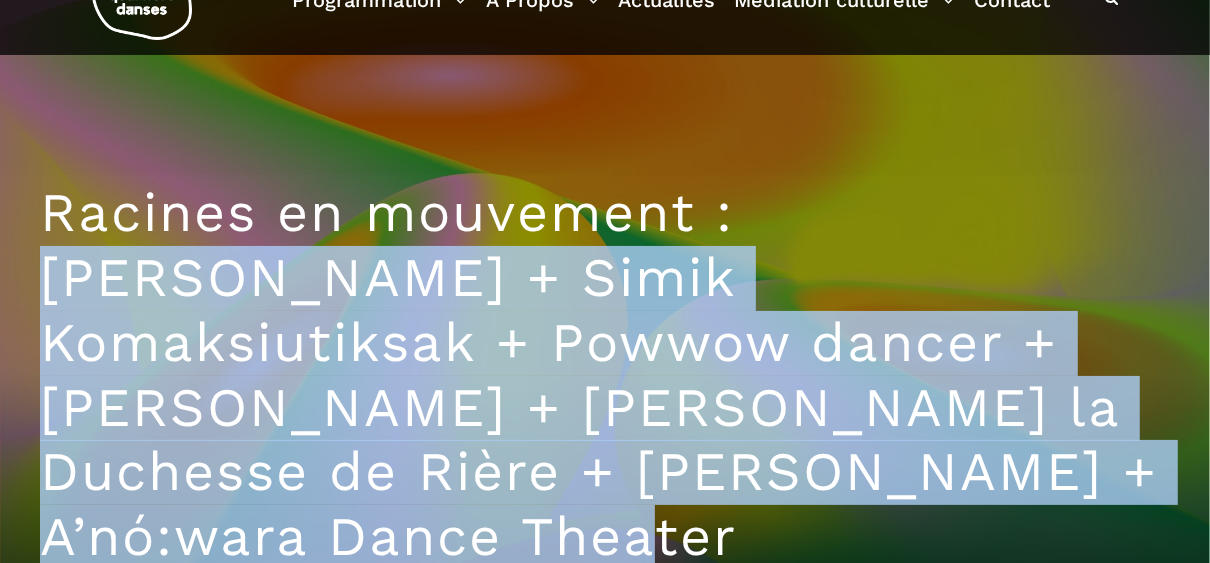 drag, startPoint x: 763, startPoint y: 197, endPoint x: 983, endPoint y: 471, distance: 351.3915 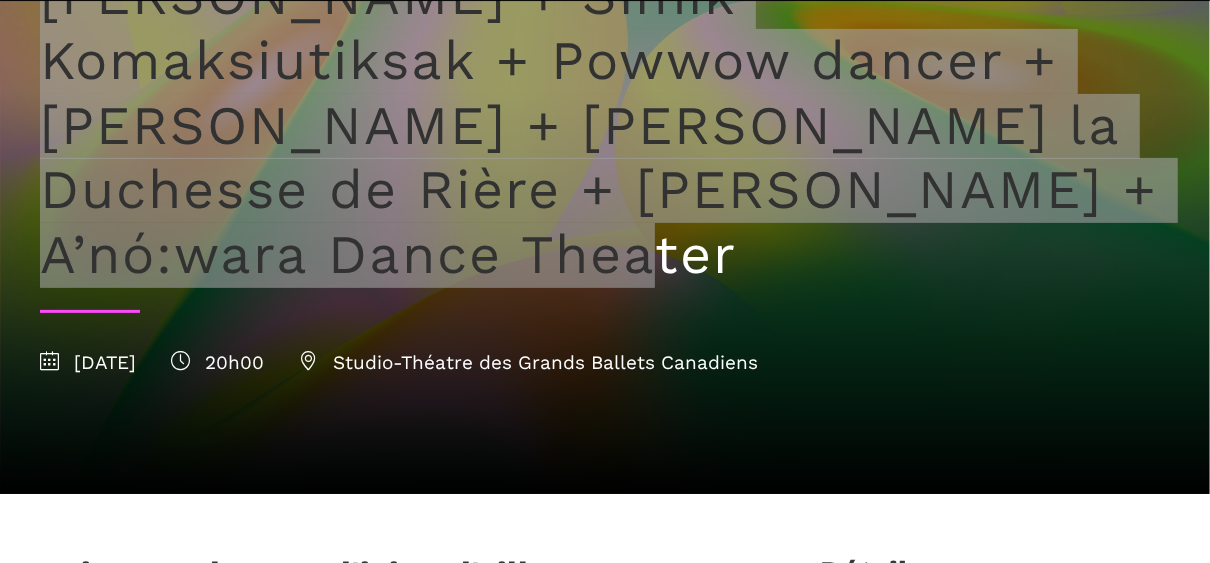 scroll, scrollTop: 400, scrollLeft: 0, axis: vertical 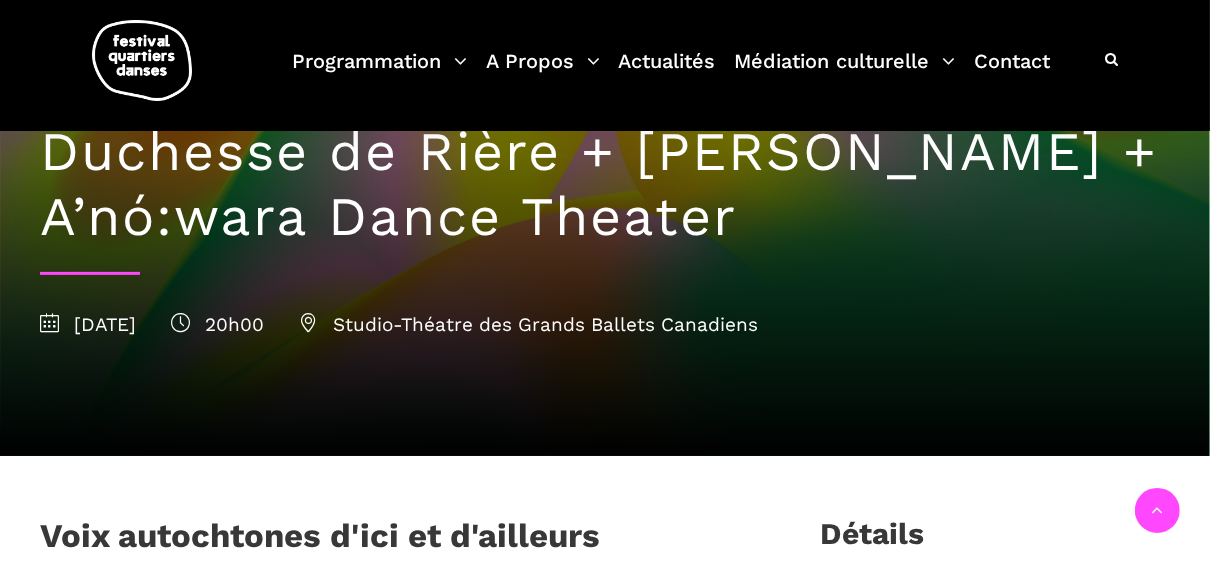 click on "Racines en mouvement : Nina Segalowitz + Simik Komaksiutiksak + Powwow dancer + Marshall Diabo + Lou Lou la Duchesse de Rière + Victoria Hunt + A’nó:wara Dance Theater 13 septembre 2025 20h00 Studio-Théatre des Grands Ballets Canadiens" at bounding box center (605, 95) 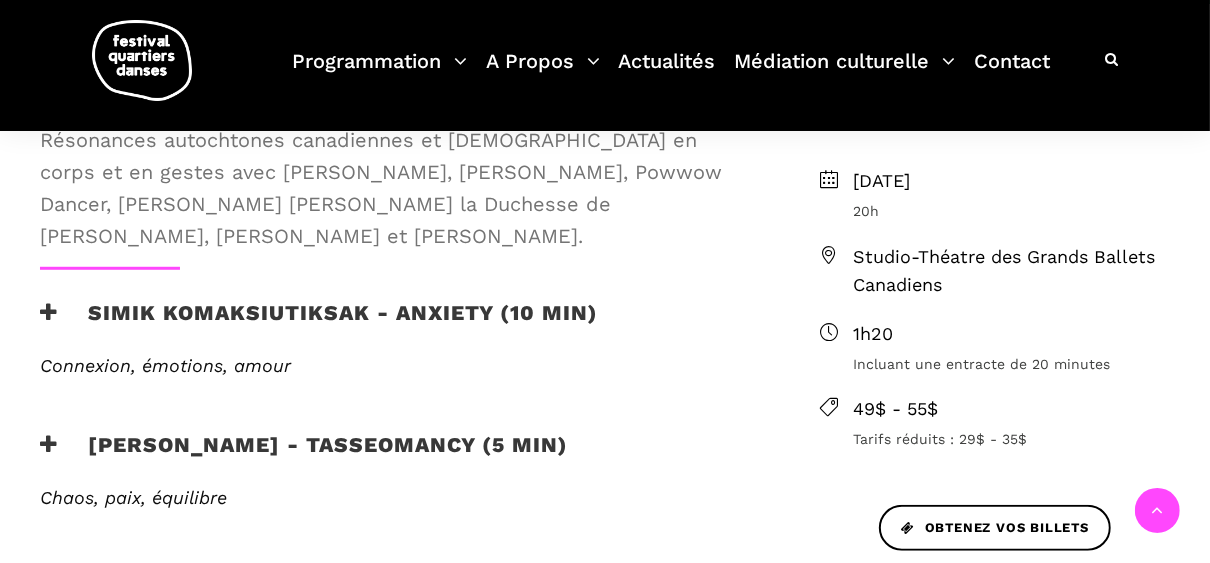scroll, scrollTop: 880, scrollLeft: 0, axis: vertical 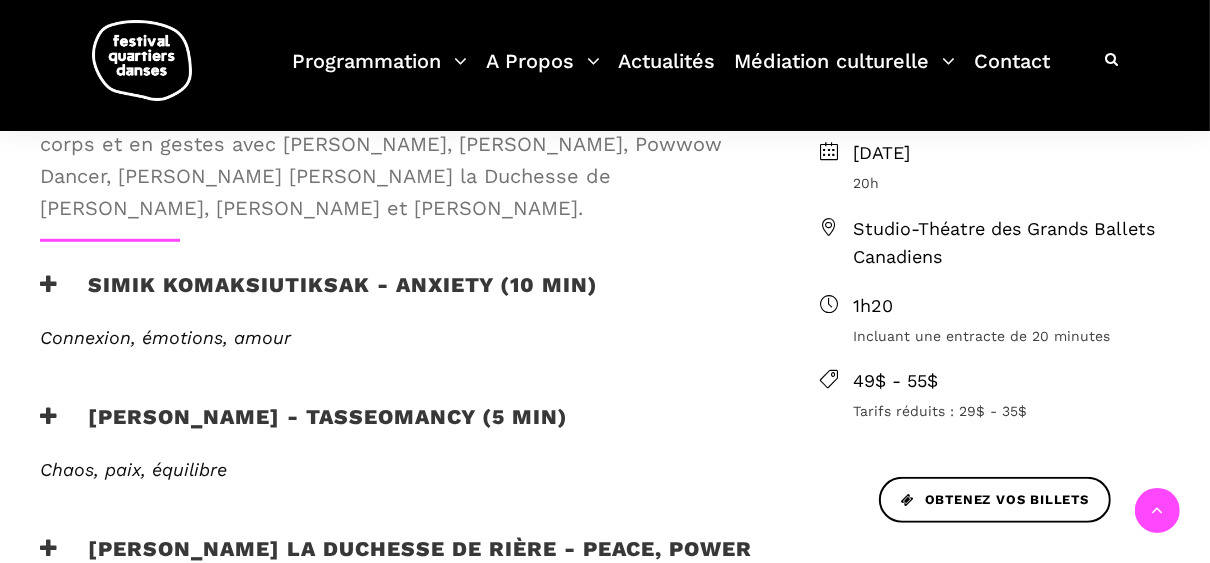 click on "Simik Komaksiutiksak - Anxiety (10 min)" at bounding box center [319, 297] 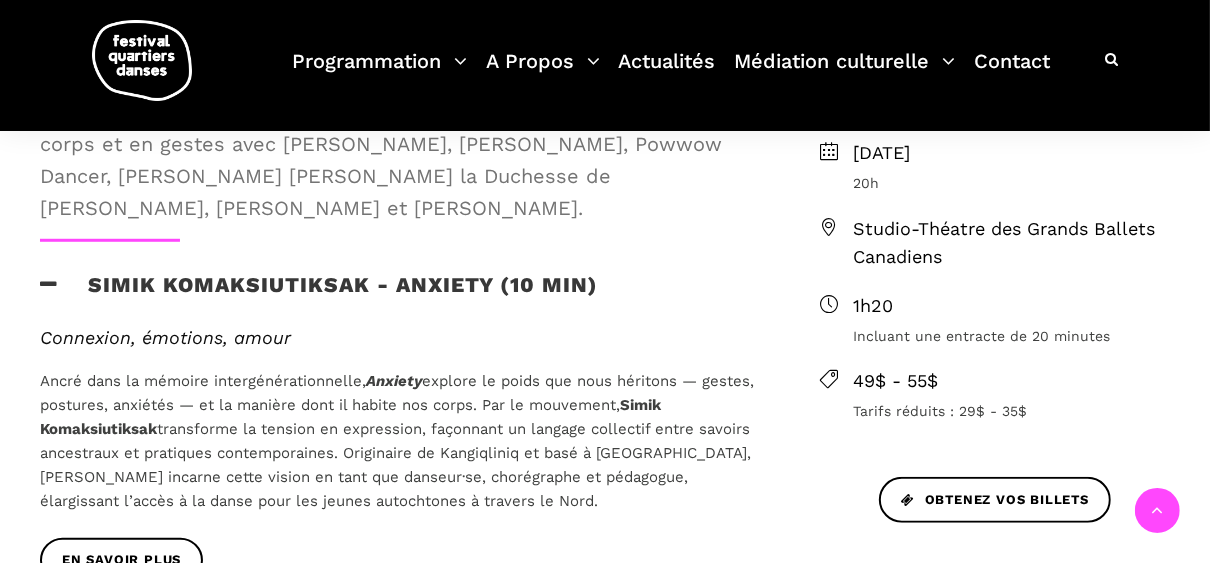 click on "Simik Komaksiutiksak - Anxiety (10 min)" at bounding box center (319, 297) 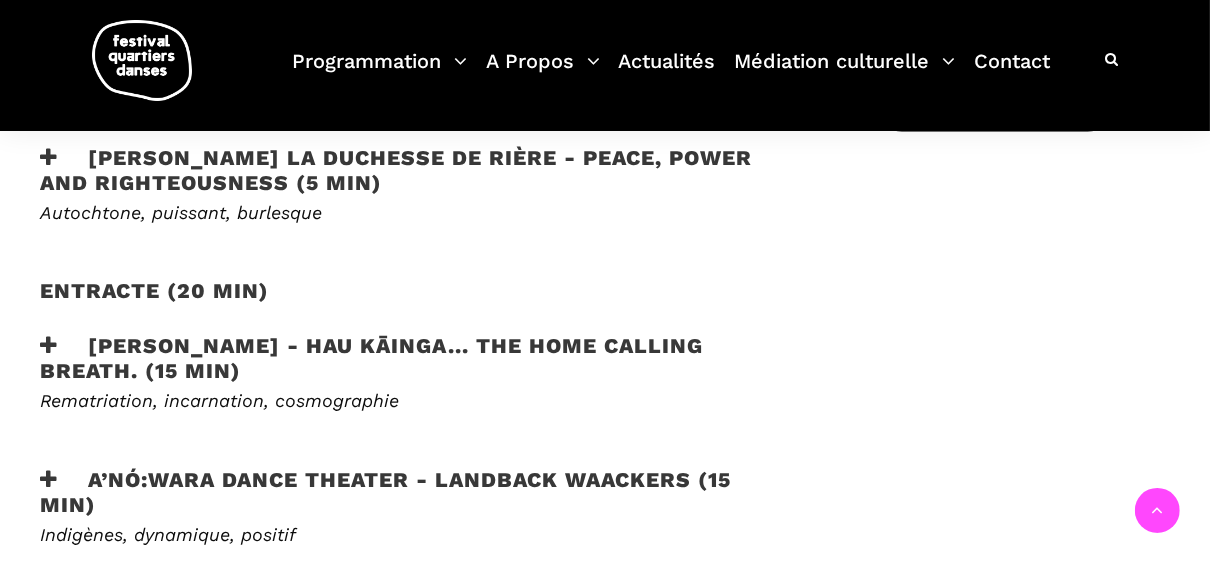 scroll, scrollTop: 1280, scrollLeft: 0, axis: vertical 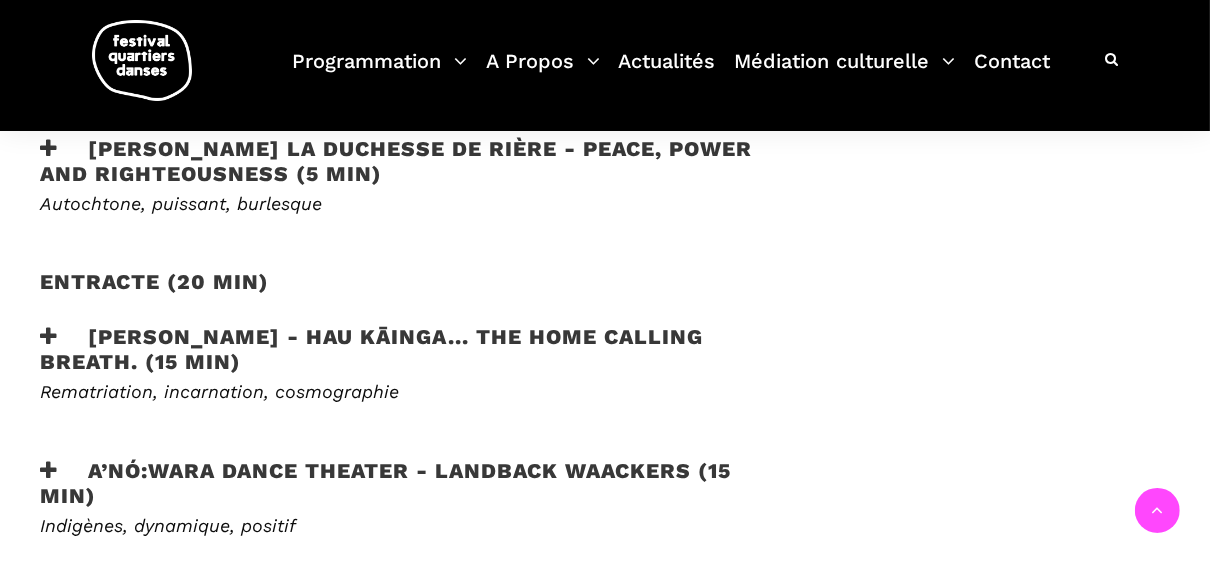 click on "Victoria Hunt - HAU KĀINGA... the home calling breath. (15 min)" at bounding box center (397, 349) 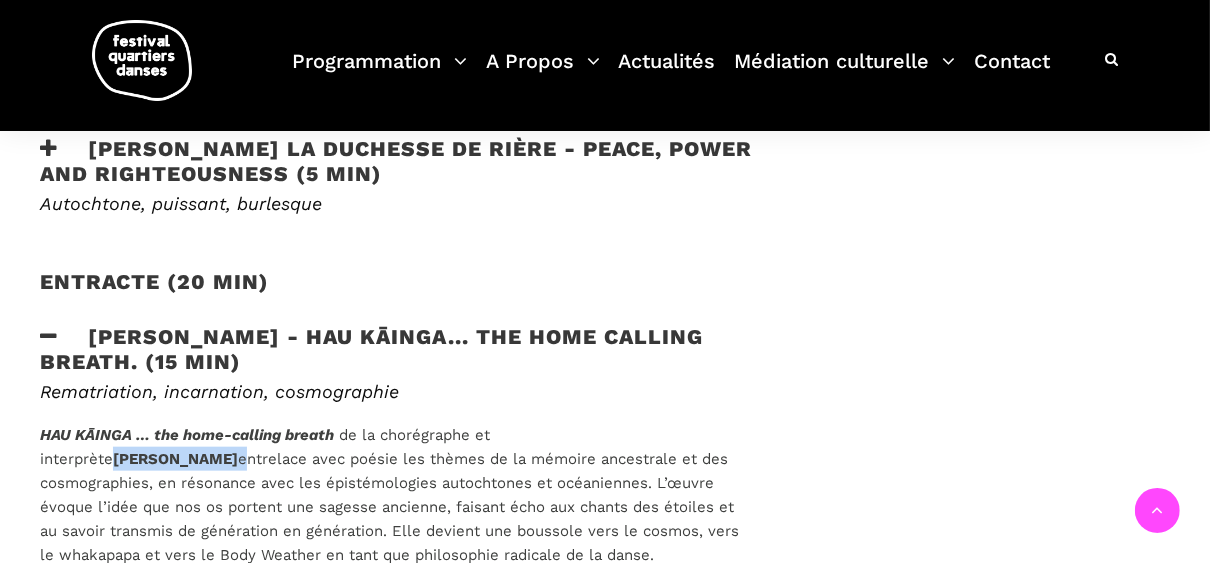 drag, startPoint x: 575, startPoint y: 332, endPoint x: 680, endPoint y: 334, distance: 105.01904 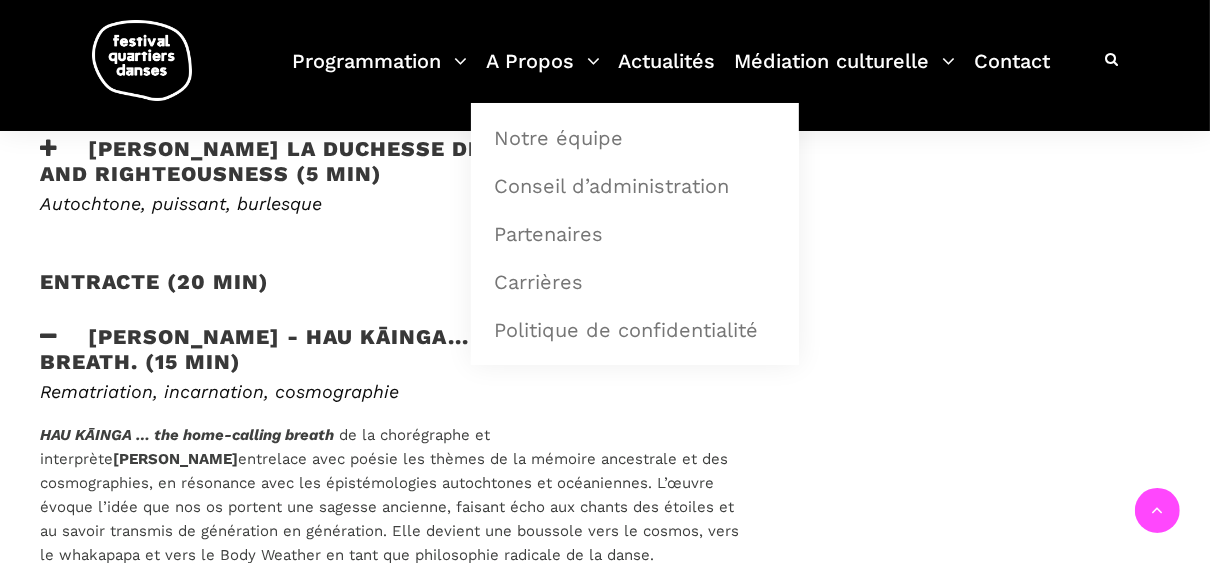 click on "Entracte (20 min)" at bounding box center (397, 294) 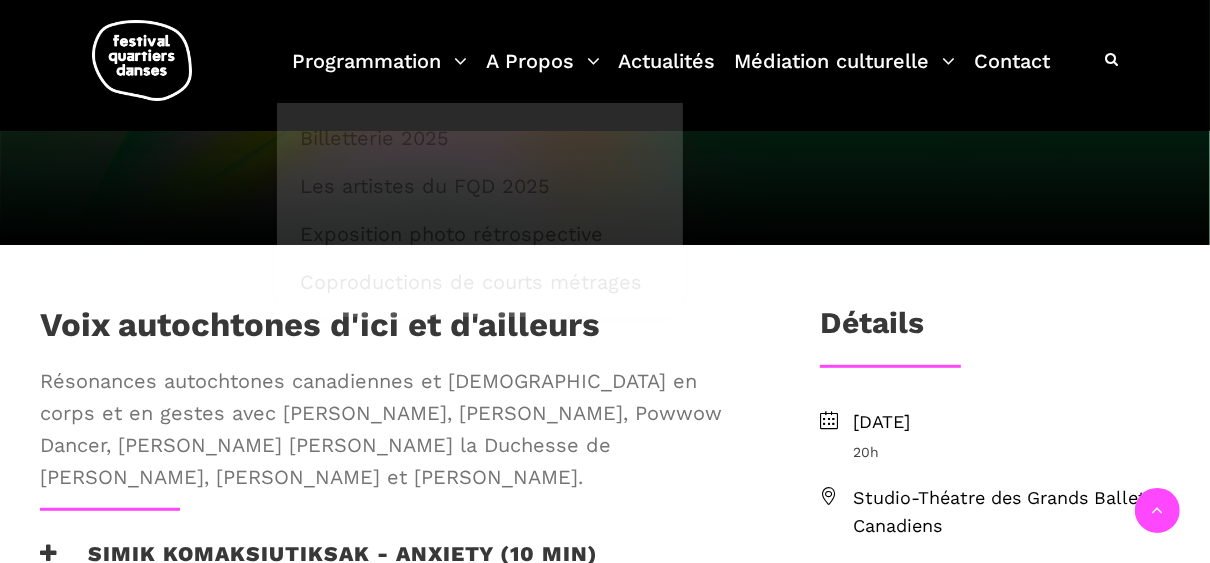 scroll, scrollTop: 560, scrollLeft: 0, axis: vertical 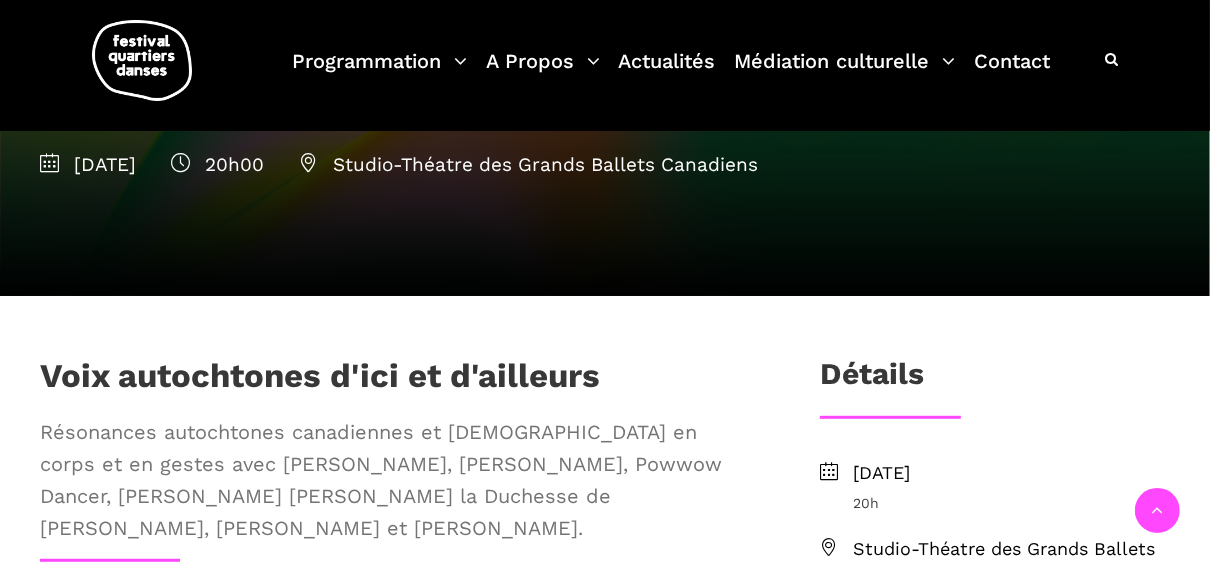click on "Voix autochtones d'ici et d'ailleurs Résonances autochtones canadiennes et australiennes en corps et en gestes avec Nina, Simik Komaksiutiksak, Powwow Dancer, Marshall Diabo, Lou Lou la Duchesse de Rière, Barbara Diabo et Victoria Hunt. Simik Komaksiutiksak - Anxiety (10 min) Connexion, émotions, amour
Ancré dans la mémoire intergénérationnelle,  Anxiety  explore le poids que nous héritons — gestes, postures, anxiétés — et la manière dont il habite nos corps. Par le mouvement,  Simik Komaksiutiksak  transforme la tension en expression, façonnant un langage collectif entre savoirs ancestraux et pratiques contemporaines. Originaire de Kangiqliniq et basé à Montréal, Simik incarne cette vision en tant que danseur·se, chorégraphe et pédagogue, élargissant l’accès à la danse pour les jeunes autochtones à travers le Nord.
EN SAVOIR PLUS Marshall Diabo - Tasseomancy (5 min) Chaos, paix, équilibre
Tasseomancy   du chorégraphe et interprète   Marshall Diabo
EN SAVOIR PLUS" at bounding box center [397, 856] 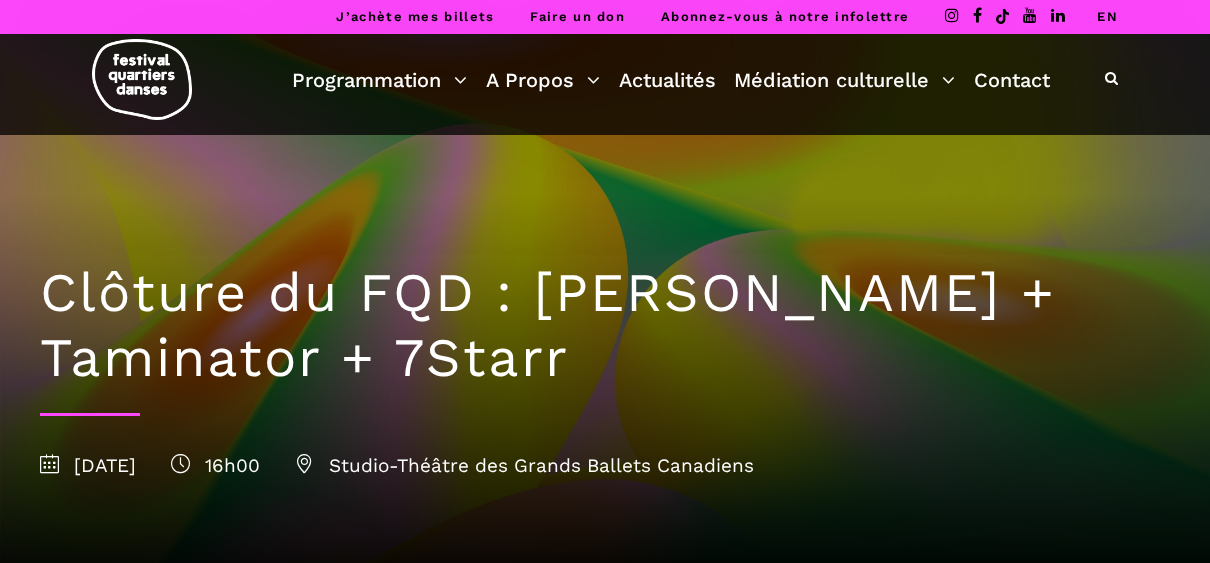 scroll, scrollTop: 0, scrollLeft: 0, axis: both 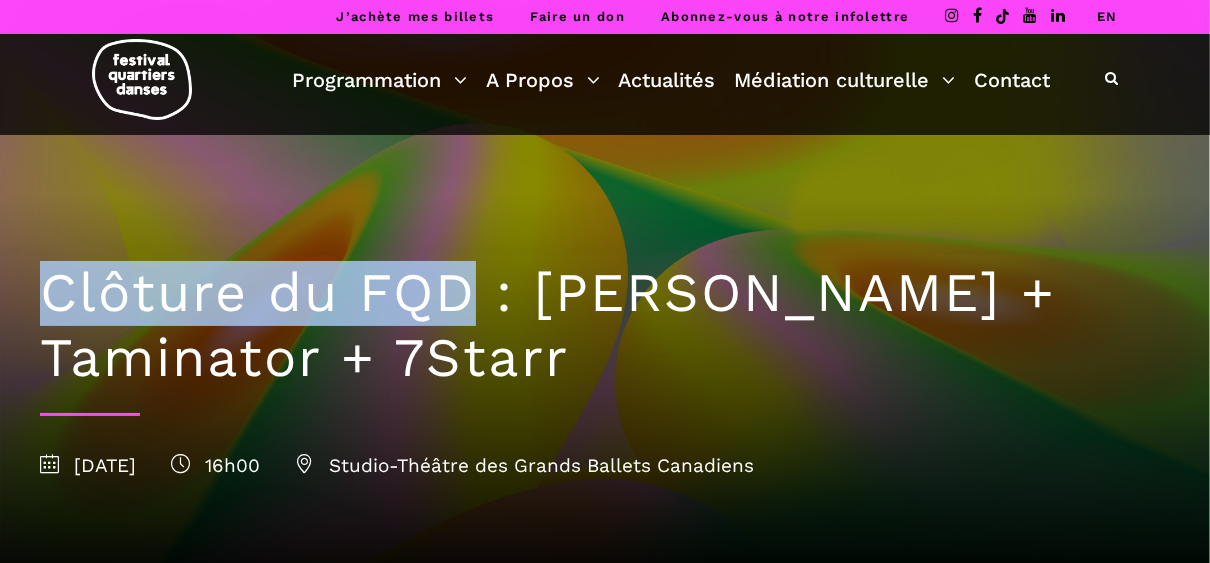 drag, startPoint x: 43, startPoint y: 289, endPoint x: 482, endPoint y: 304, distance: 439.2562 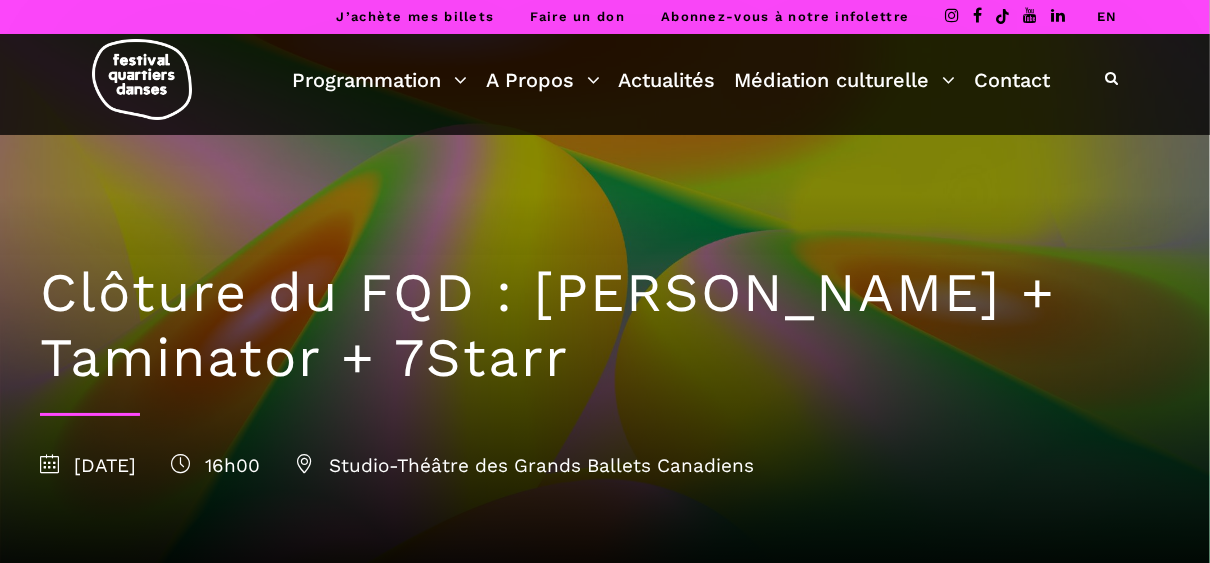 click on "Clôture du FQD : [PERSON_NAME] + Taminator + 7Starr" at bounding box center (605, 326) 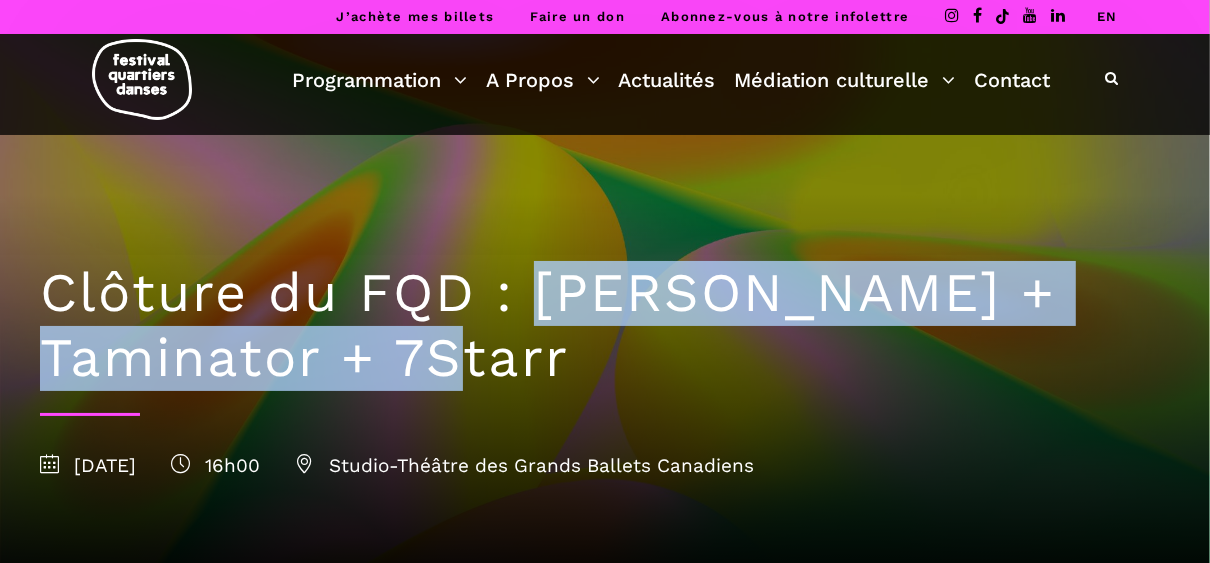 drag, startPoint x: 535, startPoint y: 298, endPoint x: 650, endPoint y: 366, distance: 133.60014 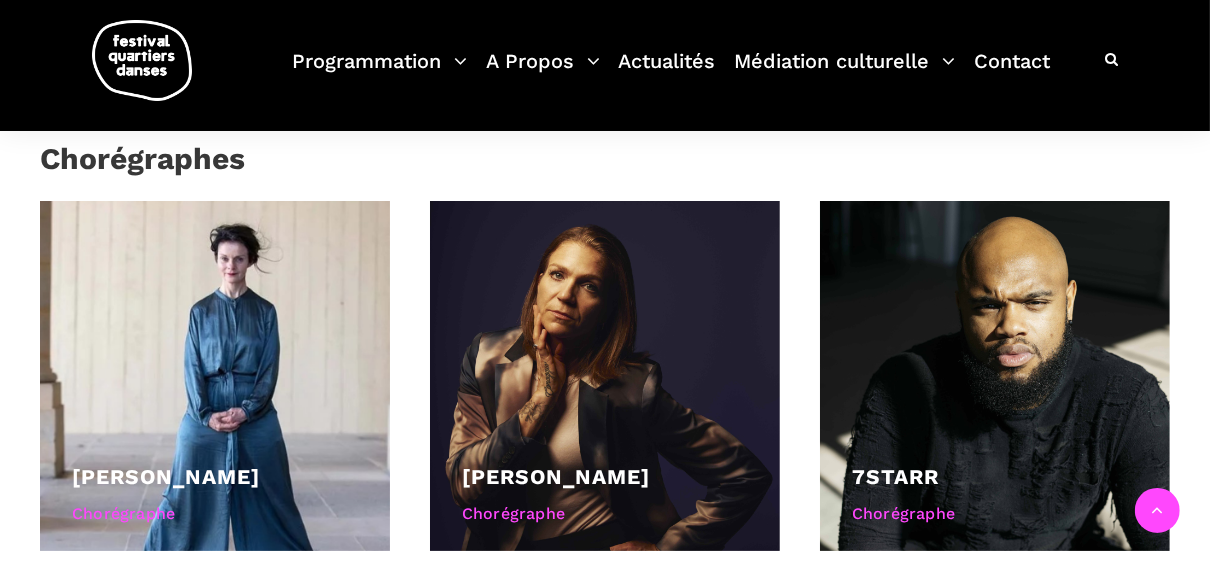 scroll, scrollTop: 1280, scrollLeft: 0, axis: vertical 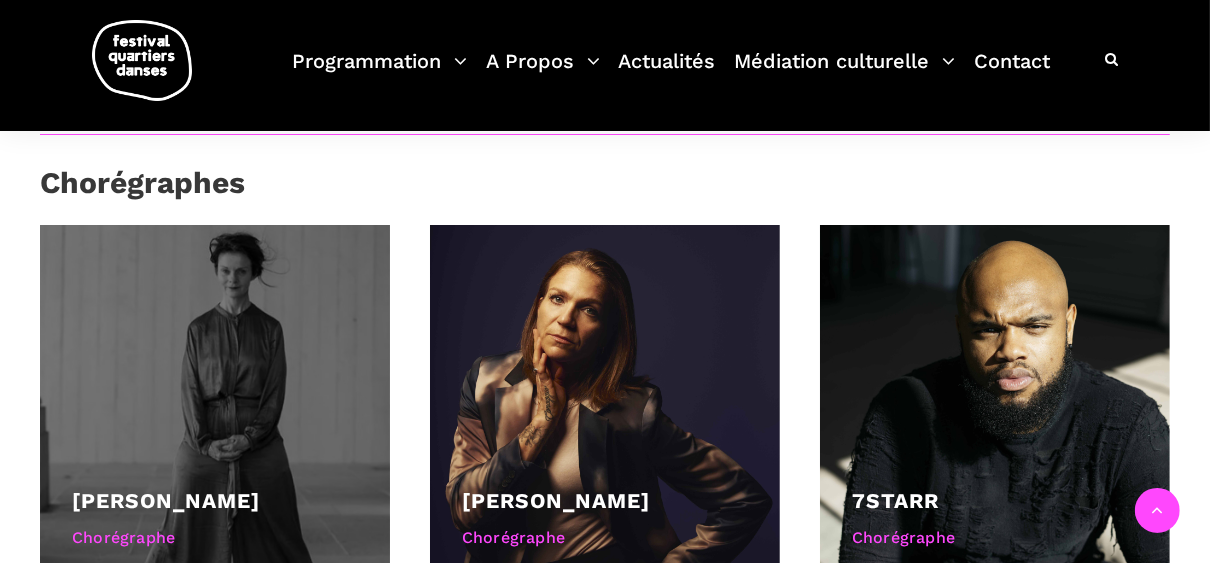 click at bounding box center (215, 400) 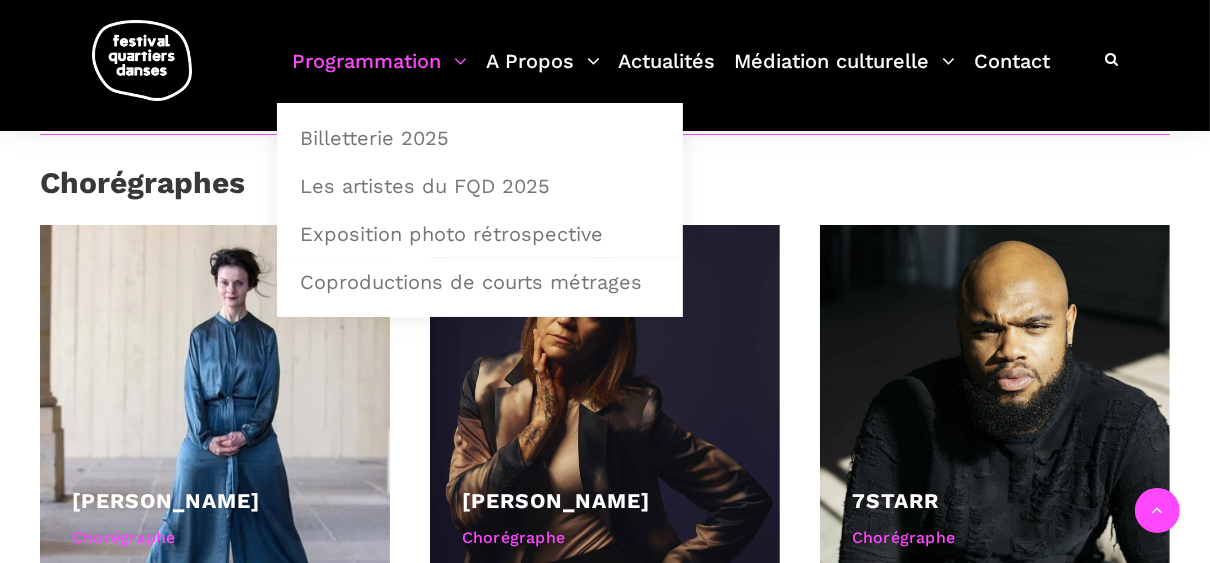 click on "Programmation" at bounding box center (379, 73) 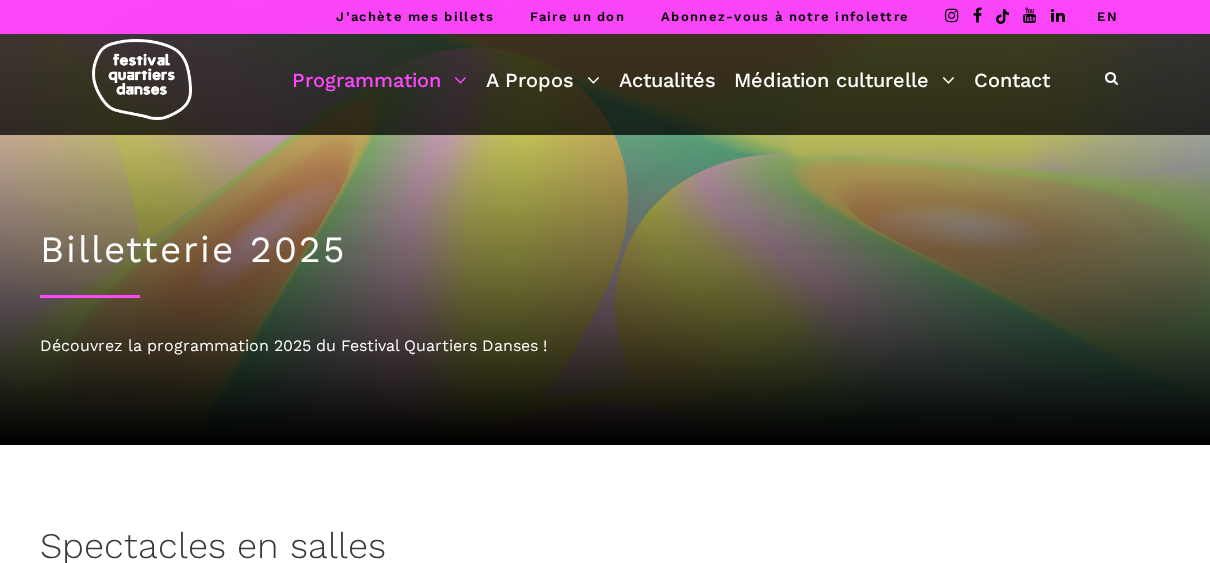 scroll, scrollTop: 0, scrollLeft: 0, axis: both 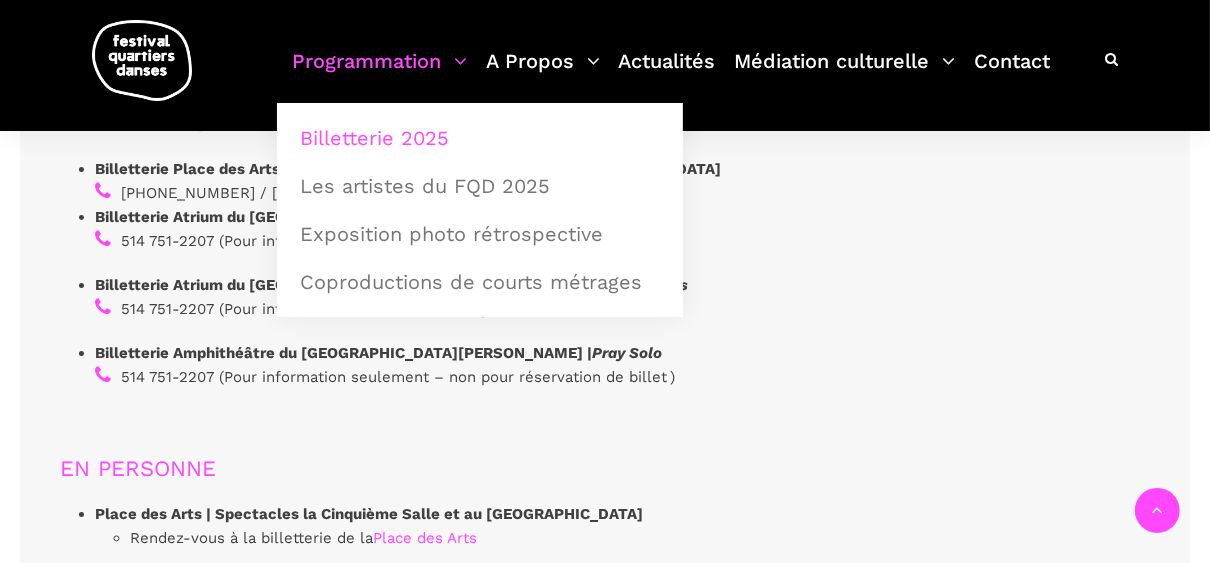 click on "Billetterie 2025" at bounding box center (480, 138) 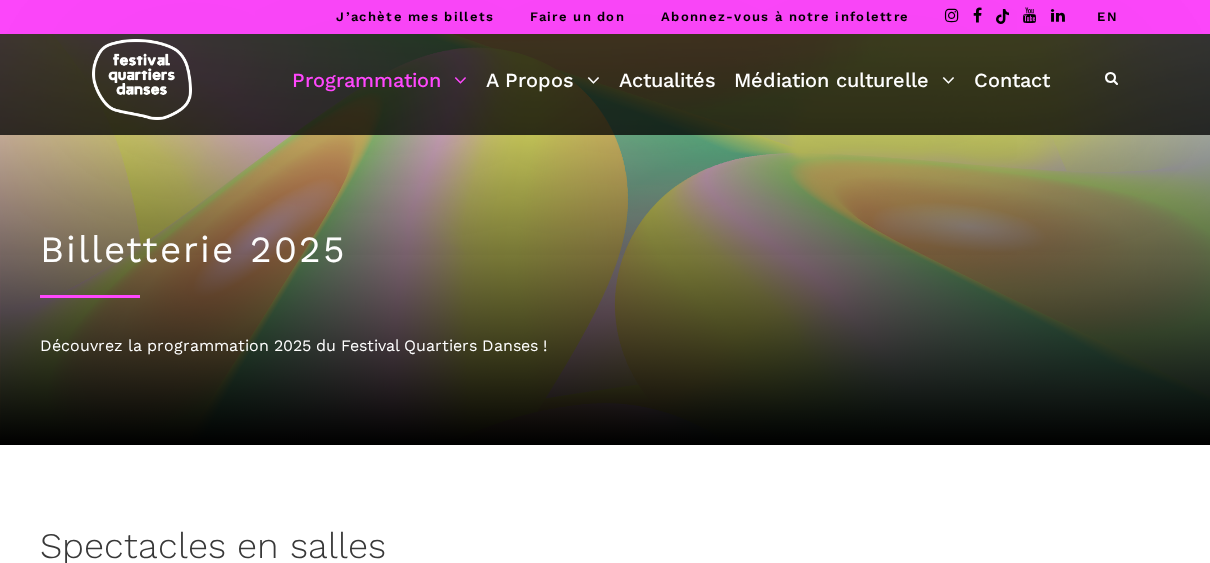 scroll, scrollTop: 0, scrollLeft: 0, axis: both 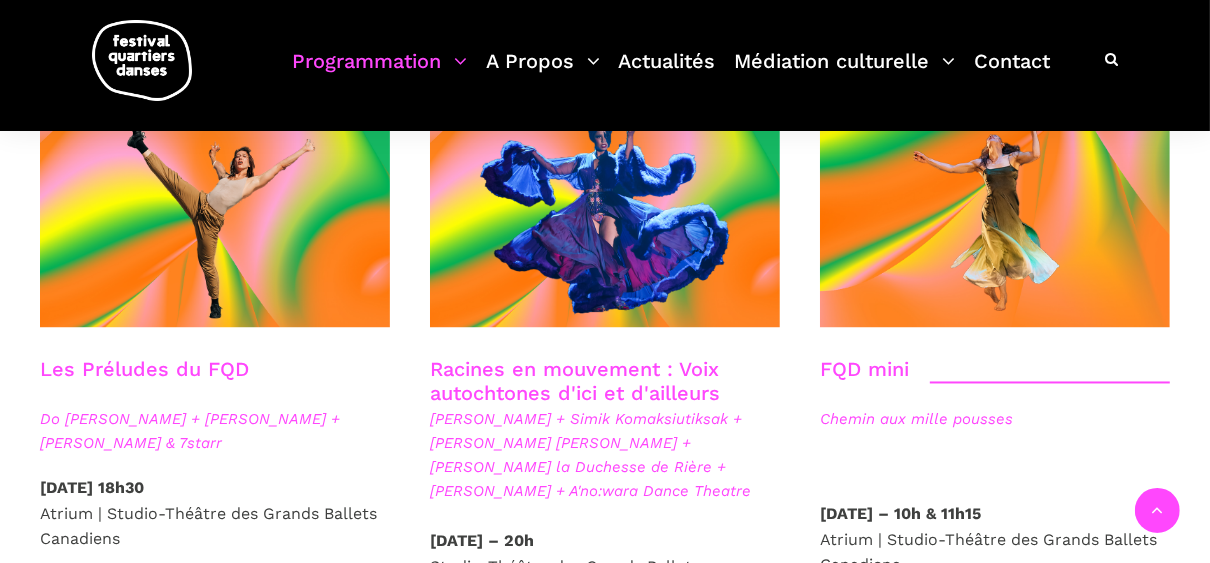 click on "FQD mini" at bounding box center [864, 370] 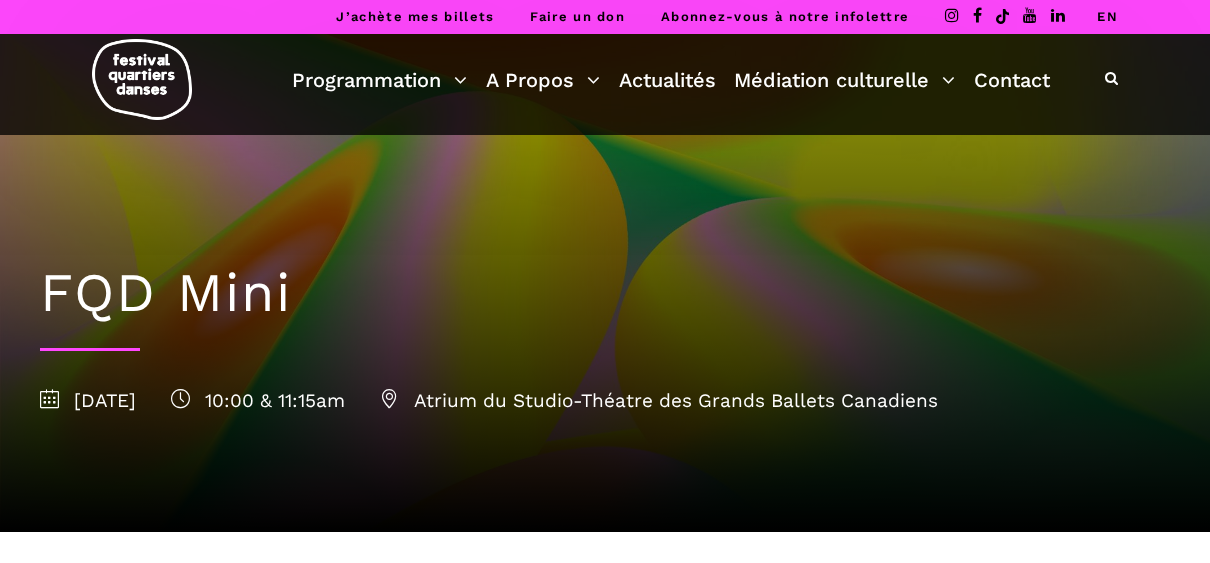 scroll, scrollTop: 0, scrollLeft: 0, axis: both 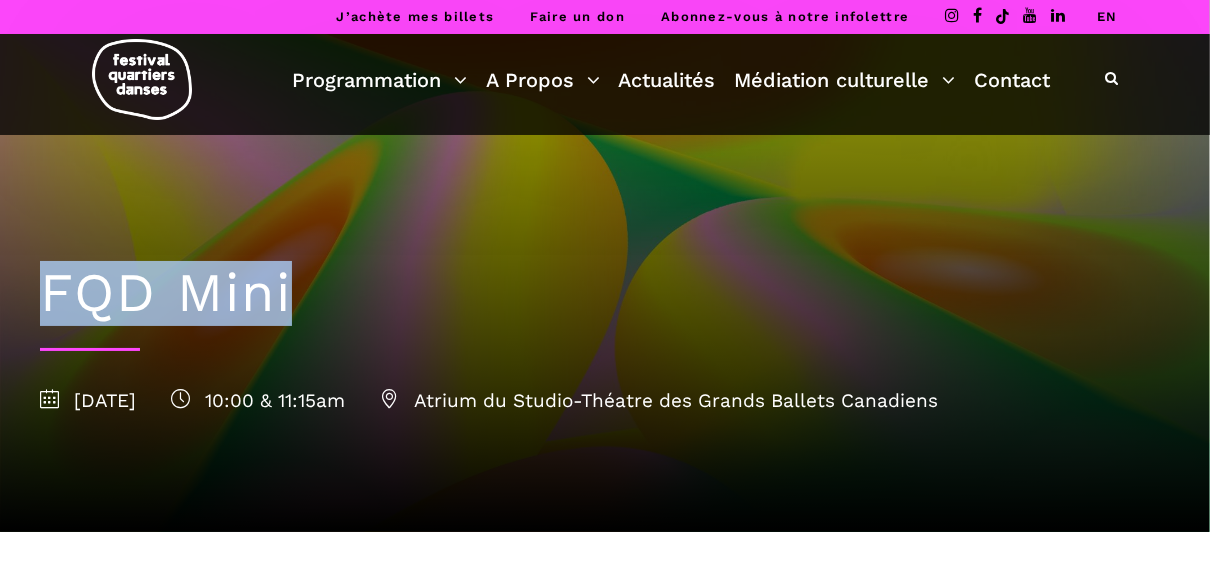 drag, startPoint x: 335, startPoint y: 293, endPoint x: 26, endPoint y: 300, distance: 309.07928 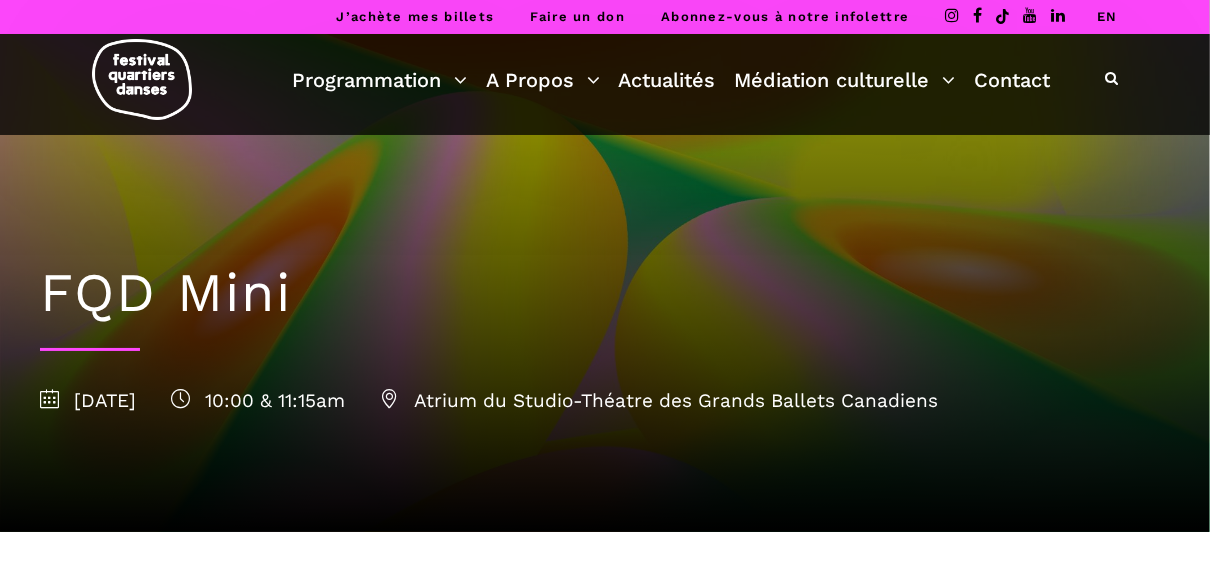 click on "FQD Mini [DATE] 10:00 & 11:15am Atrium du Studio-Théatre des Grands Ballets Canadiens" at bounding box center [605, 333] 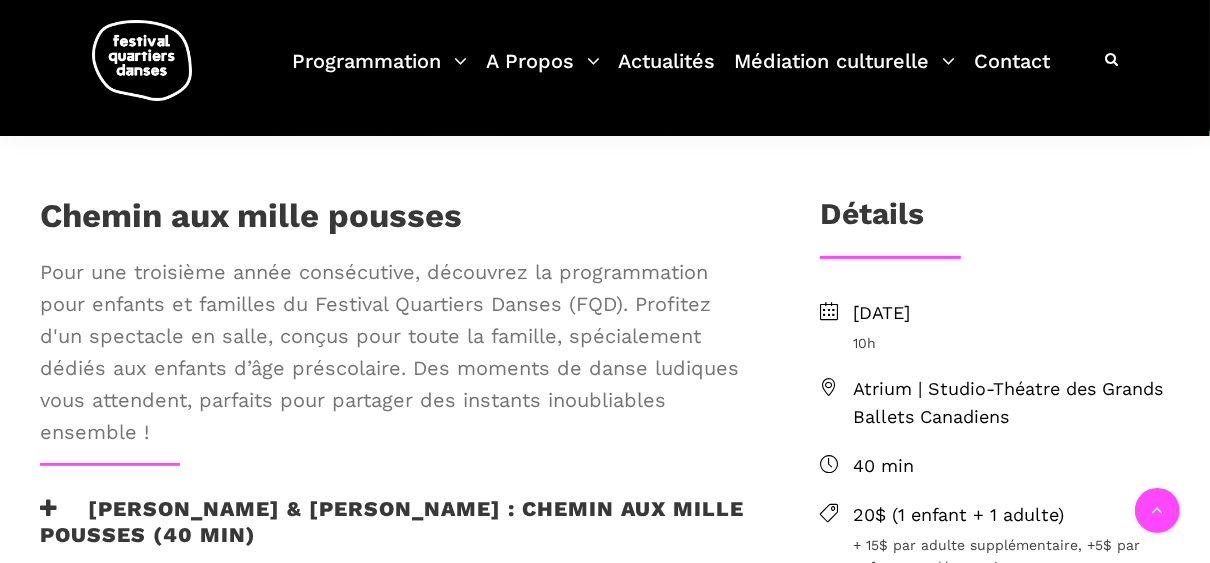 scroll, scrollTop: 400, scrollLeft: 0, axis: vertical 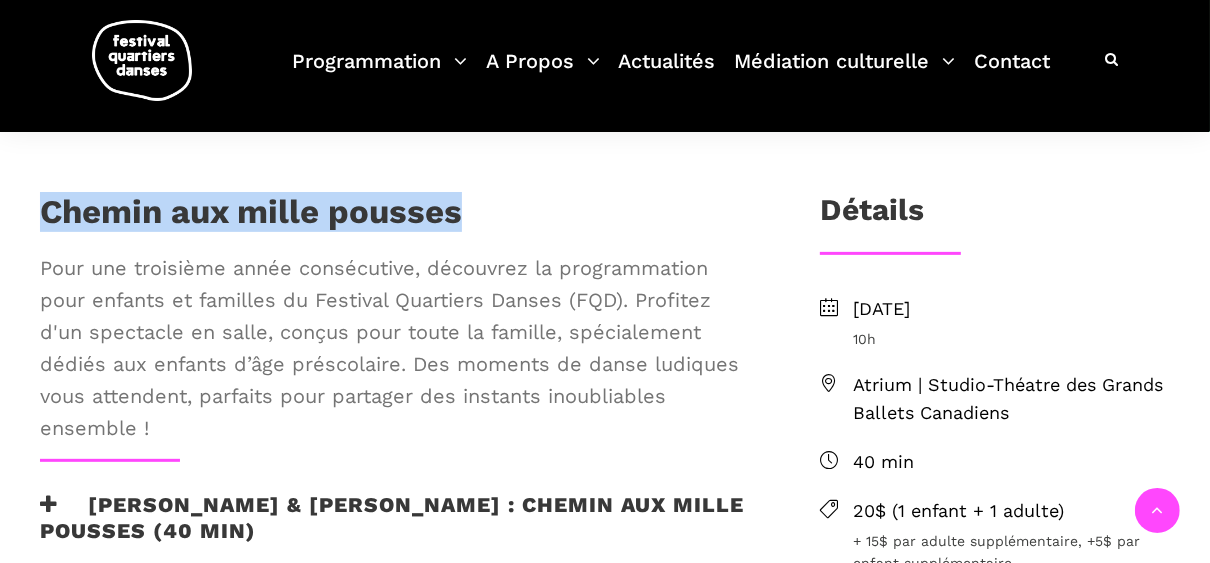 drag, startPoint x: 41, startPoint y: 202, endPoint x: 597, endPoint y: 219, distance: 556.2598 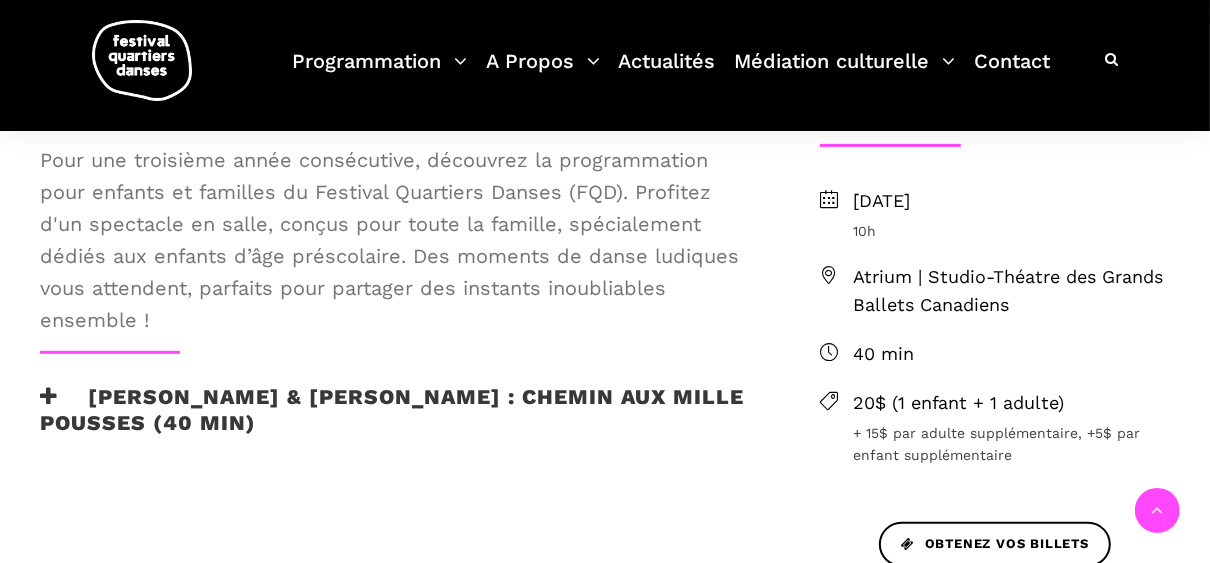 scroll, scrollTop: 560, scrollLeft: 0, axis: vertical 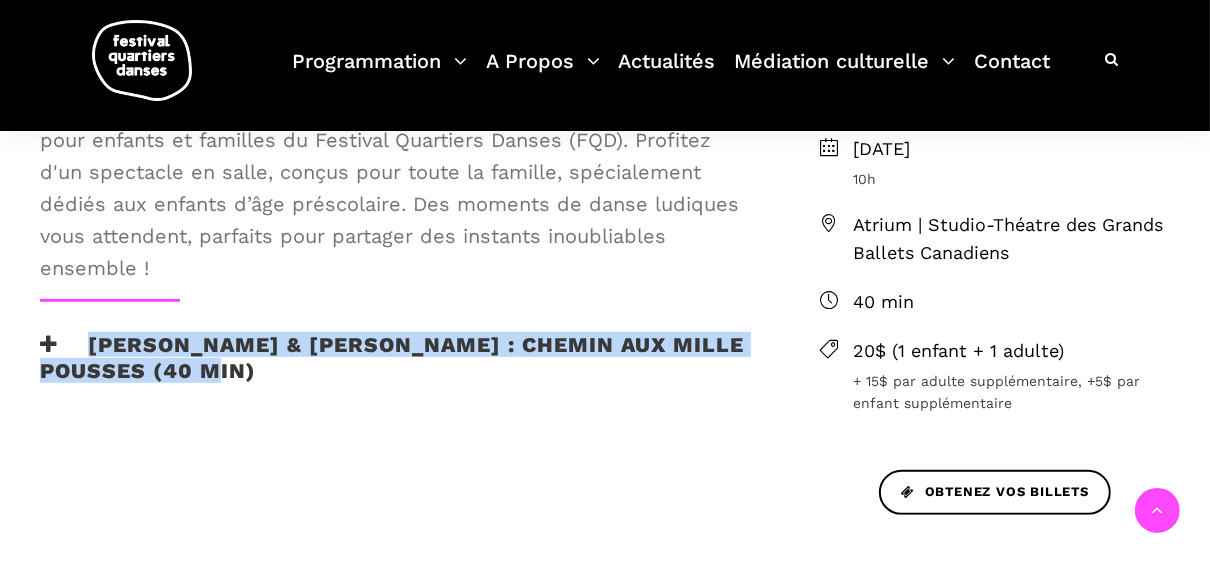 drag, startPoint x: 70, startPoint y: 343, endPoint x: 218, endPoint y: 372, distance: 150.81445 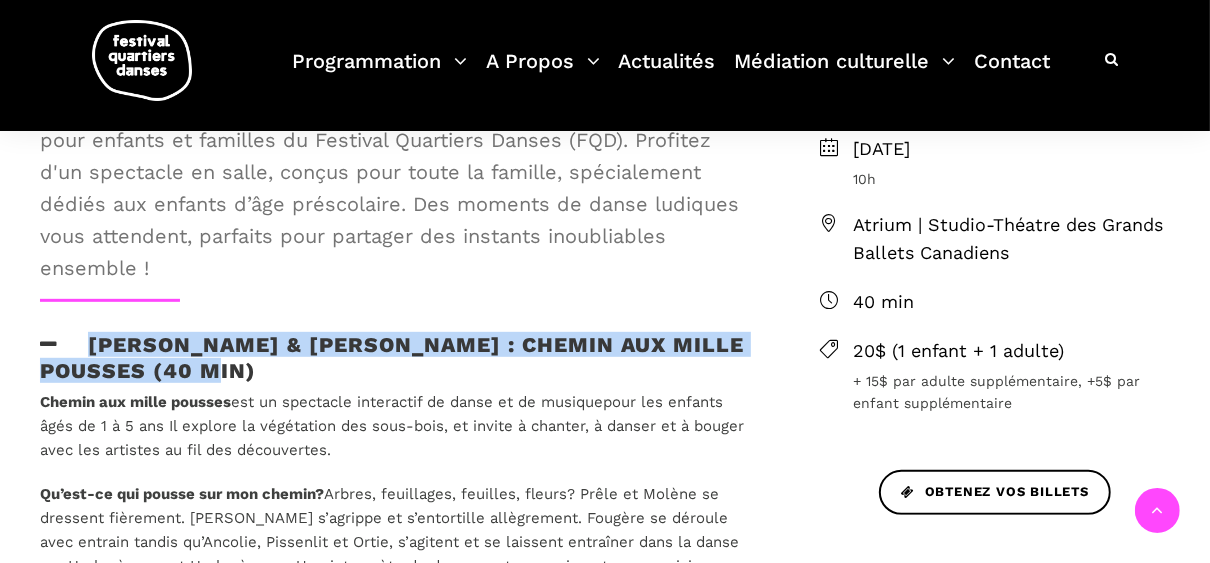 copy on "[PERSON_NAME] & [PERSON_NAME] : Chemin aux mille pousses" 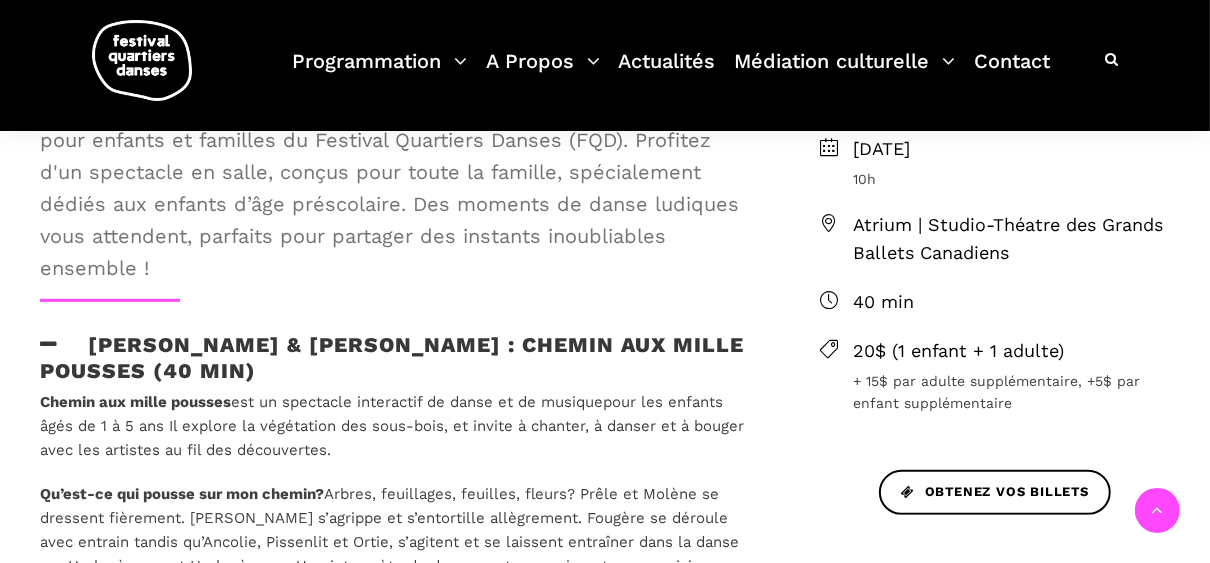 click on "Pour une troisième année consécutive, découvrez la programmation pour enfants et familles du Festival Quartiers Danses (FQD). Profitez d'un spectacle en salle, conçus pour toute la famille, spécialement dédiés aux enfants d’âge préscolaire. Des moments de danse ludiques vous attendent, parfaits pour partager des instants inoubliables ensemble !" at bounding box center (397, 188) 